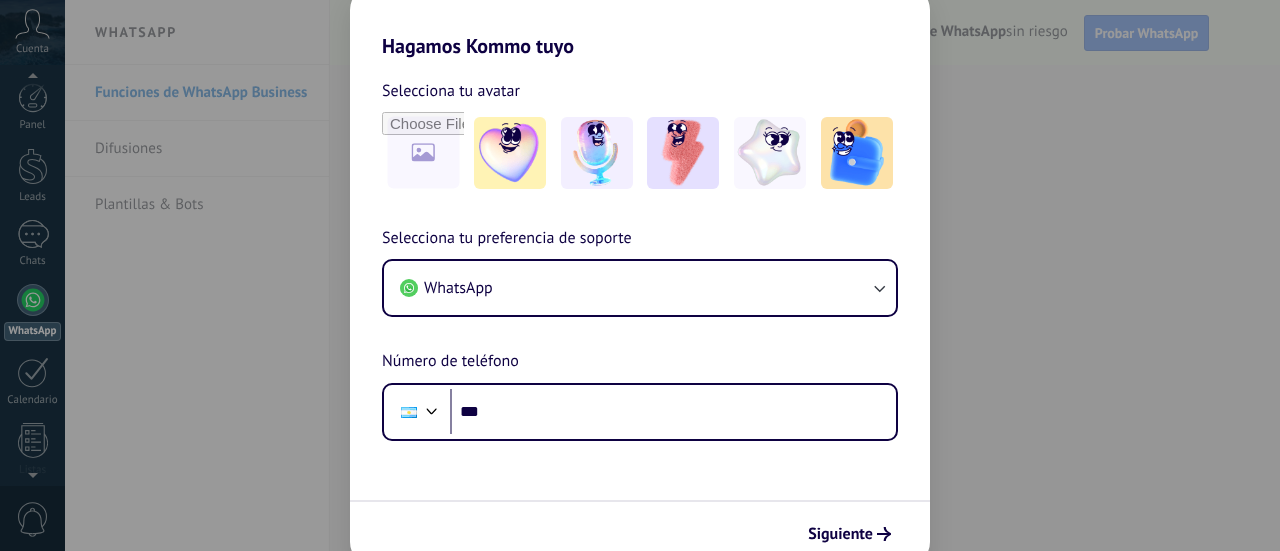 scroll, scrollTop: 0, scrollLeft: 0, axis: both 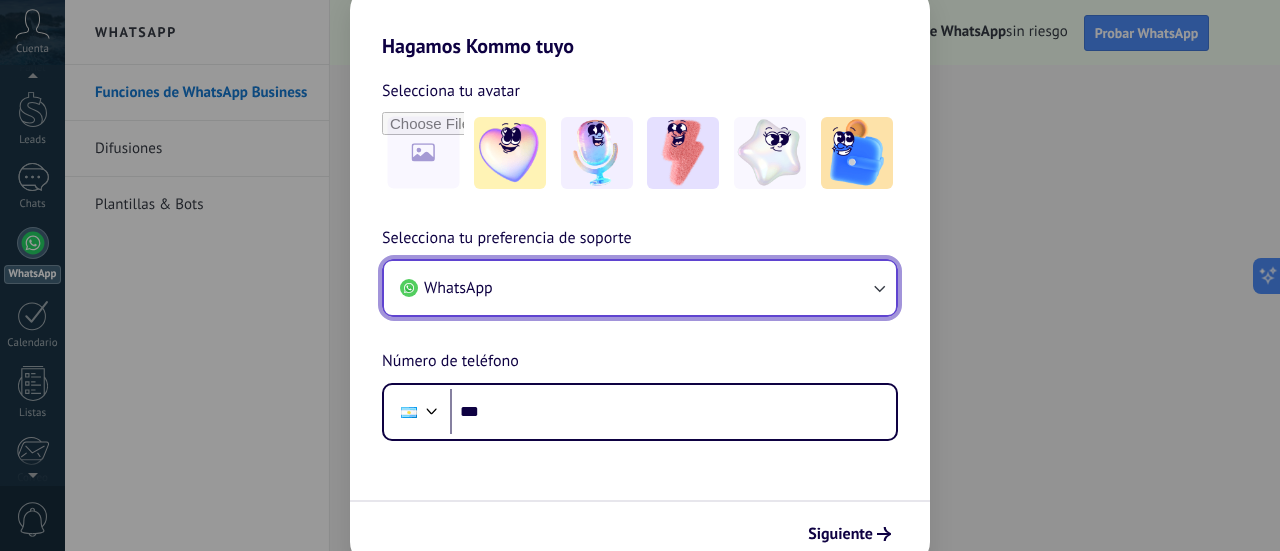 click on "WhatsApp" at bounding box center (640, 288) 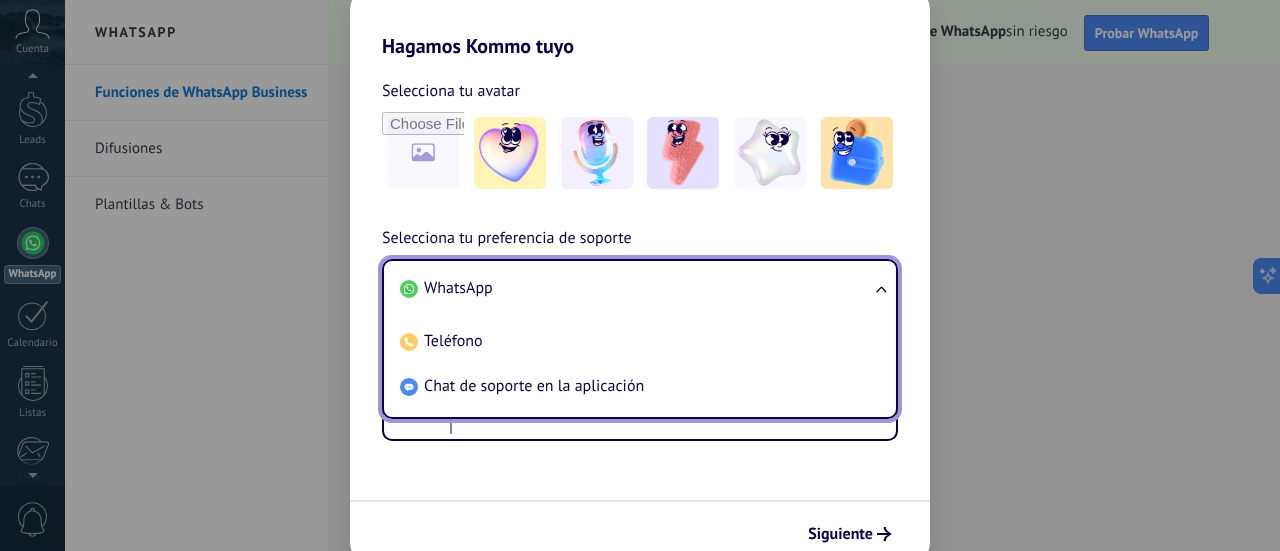 click on "WhatsApp" at bounding box center (636, 288) 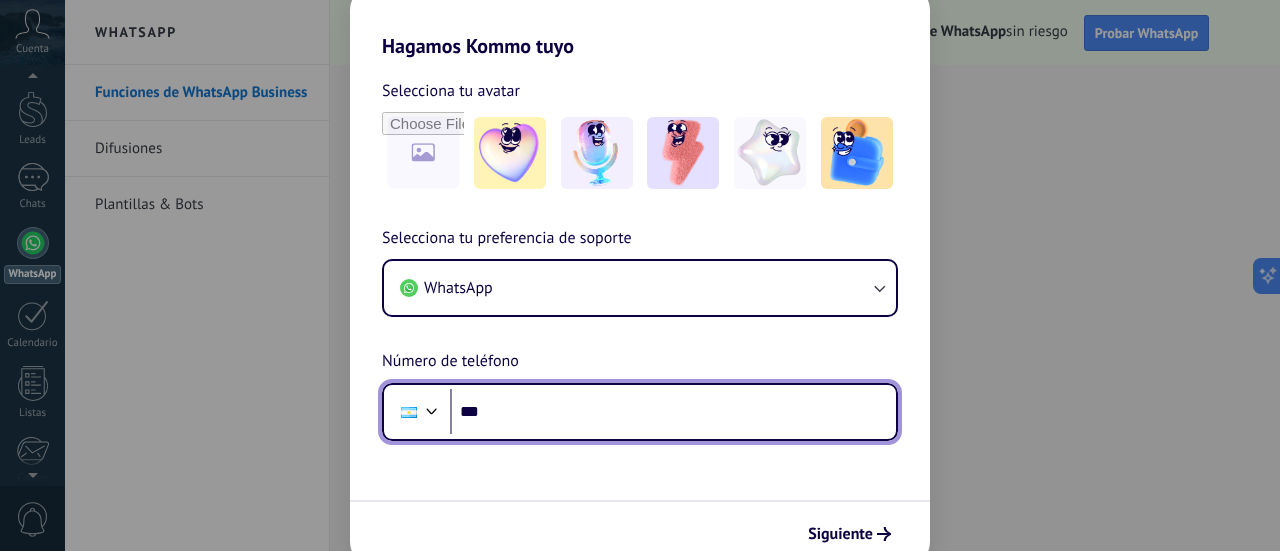 click on "***" at bounding box center (673, 412) 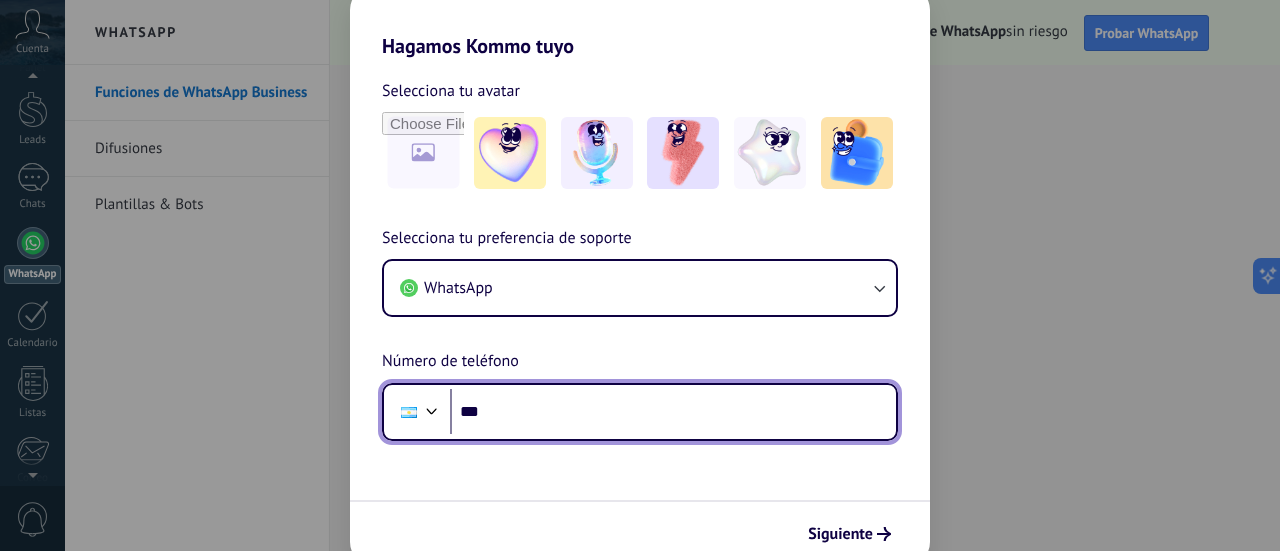 click on "***" at bounding box center [673, 412] 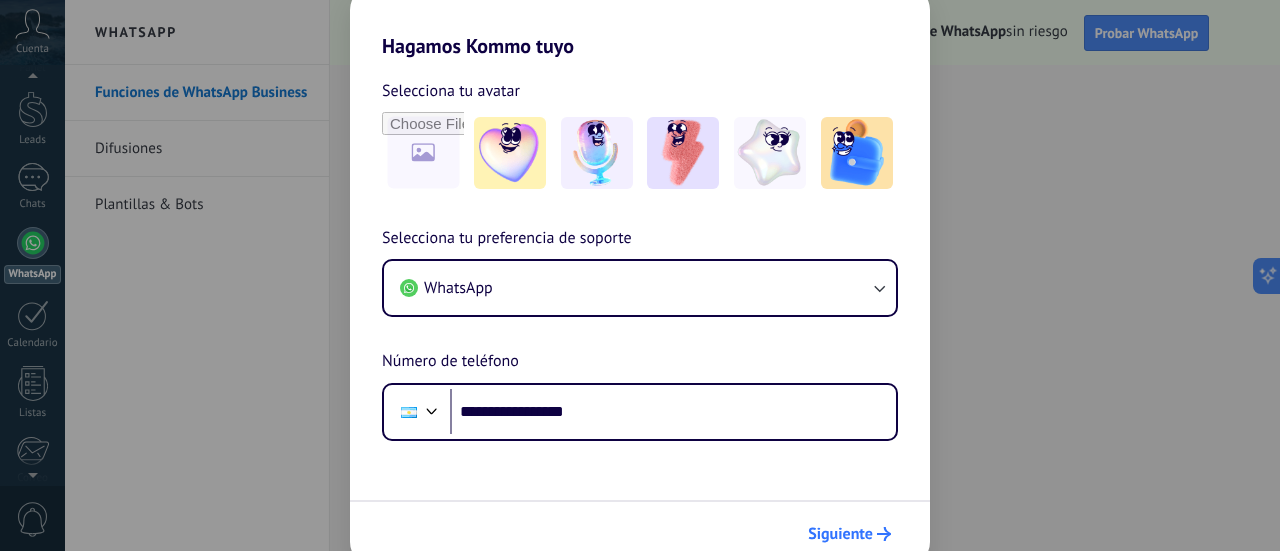 click on "Siguiente" at bounding box center (840, 534) 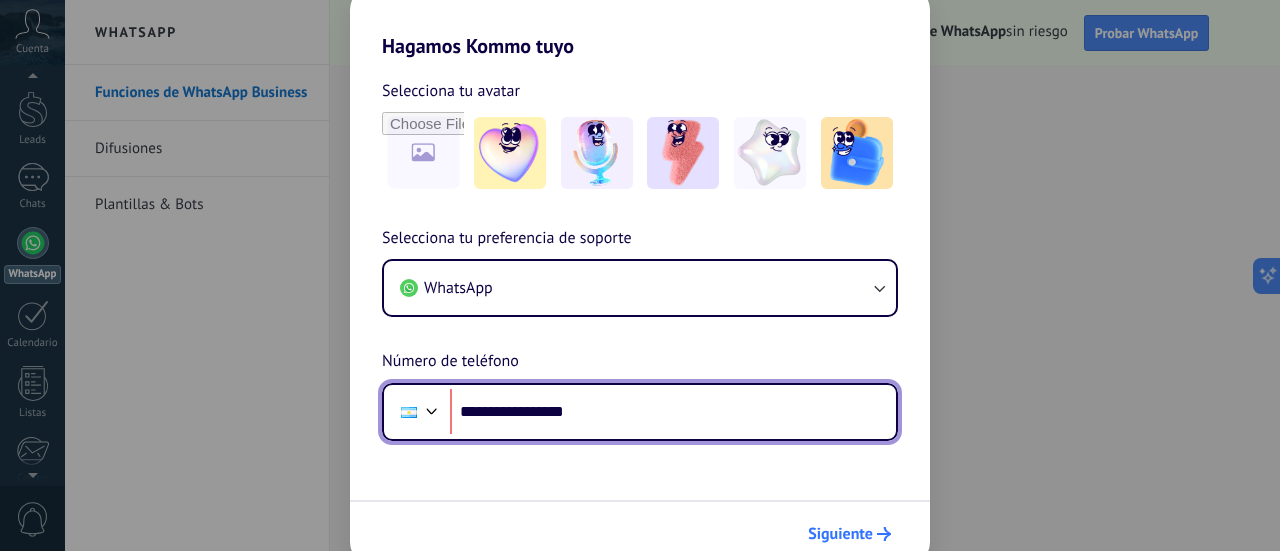 scroll, scrollTop: 0, scrollLeft: 0, axis: both 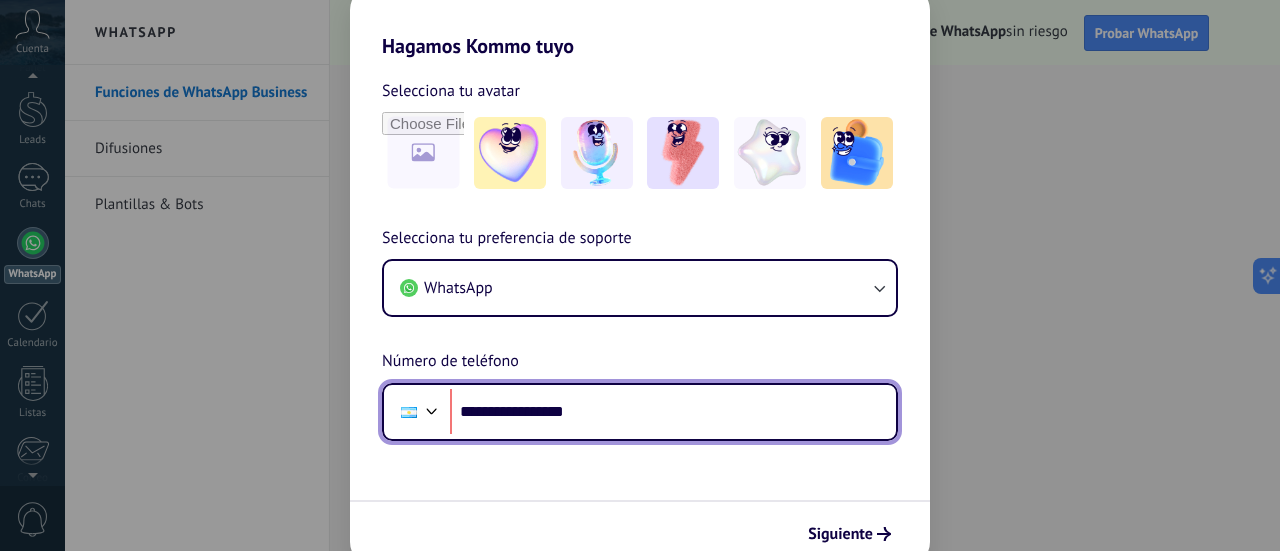 click on "**********" at bounding box center (673, 412) 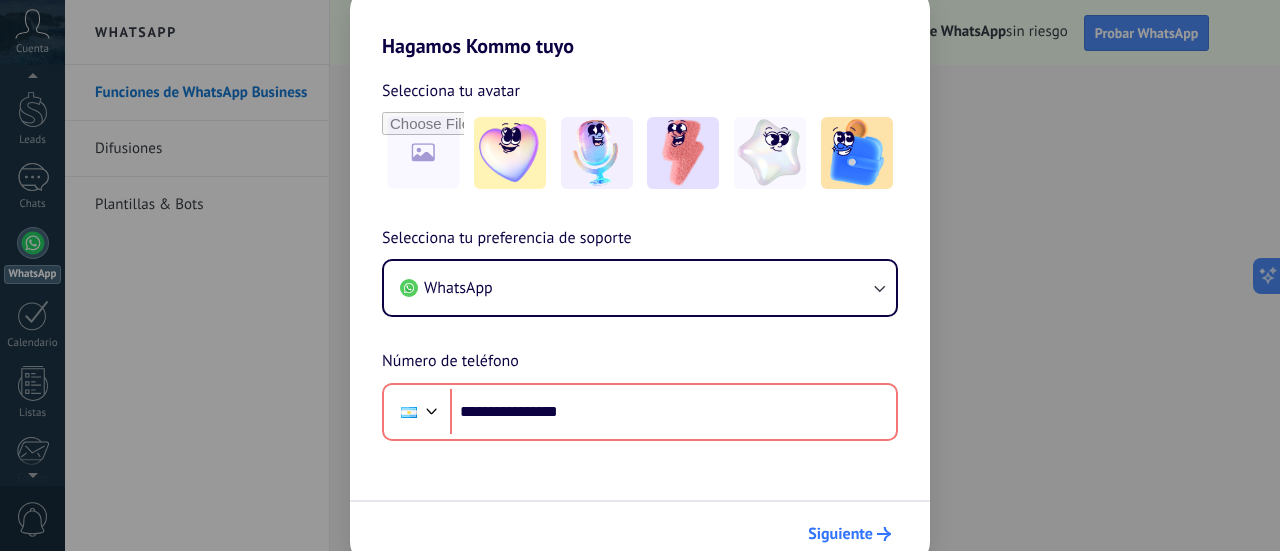 click on "Siguiente" at bounding box center (840, 534) 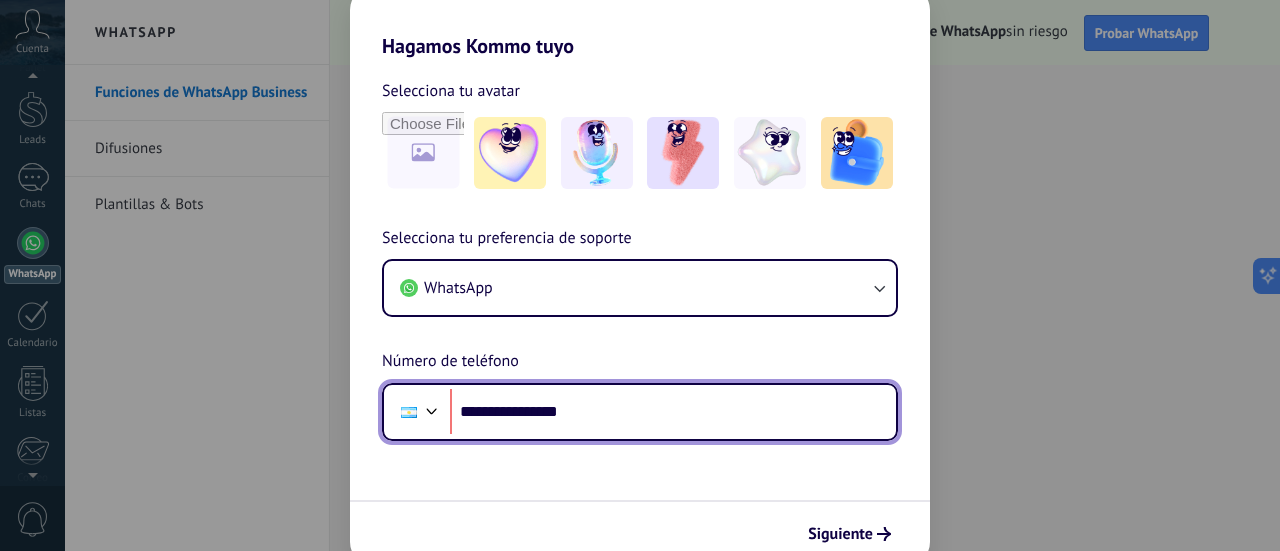 click at bounding box center [432, 409] 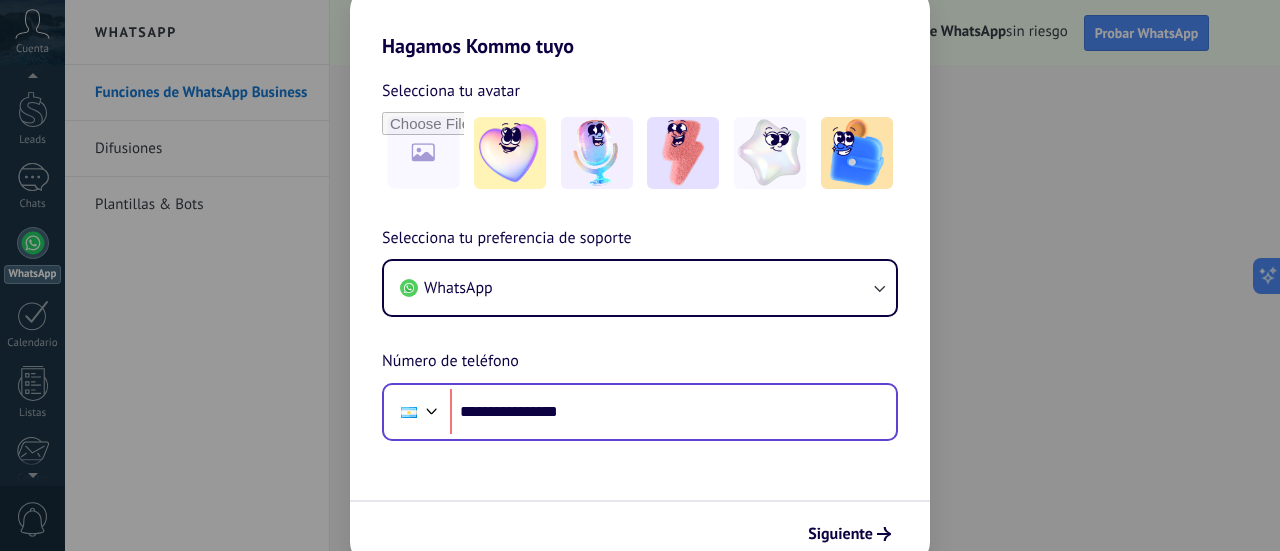 scroll, scrollTop: 119, scrollLeft: 0, axis: vertical 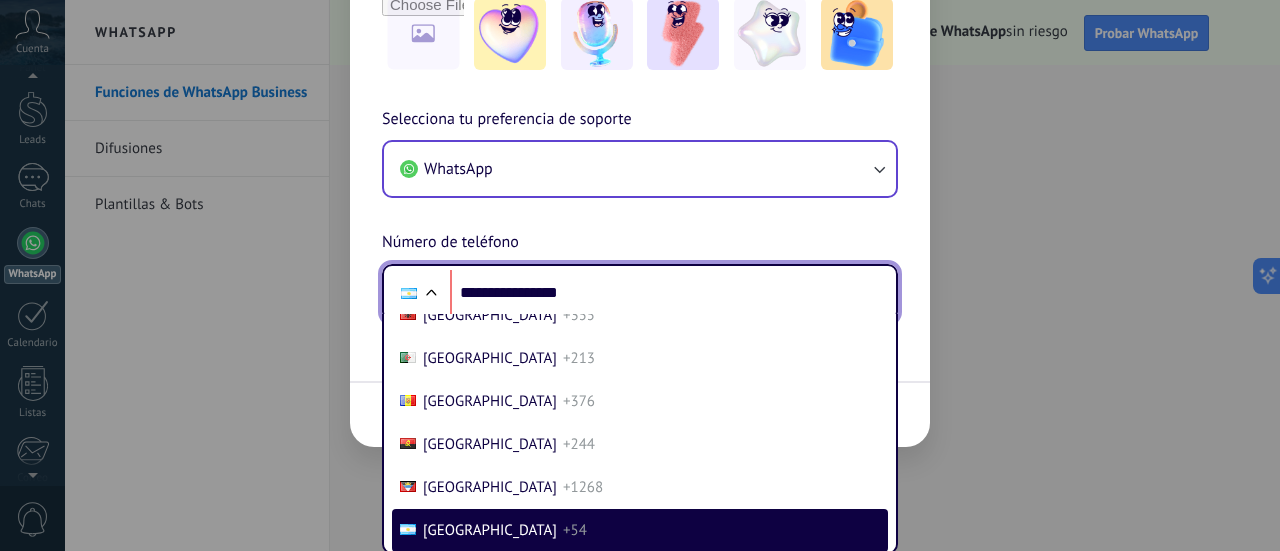 click on "**********" at bounding box center (640, 214) 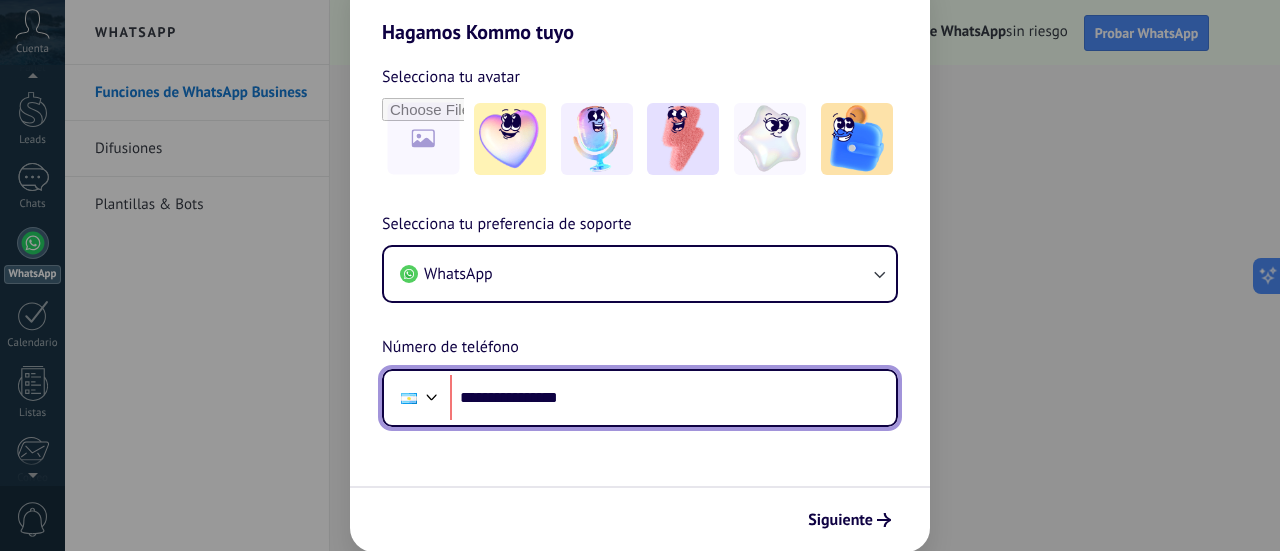 click on "**********" at bounding box center (673, 398) 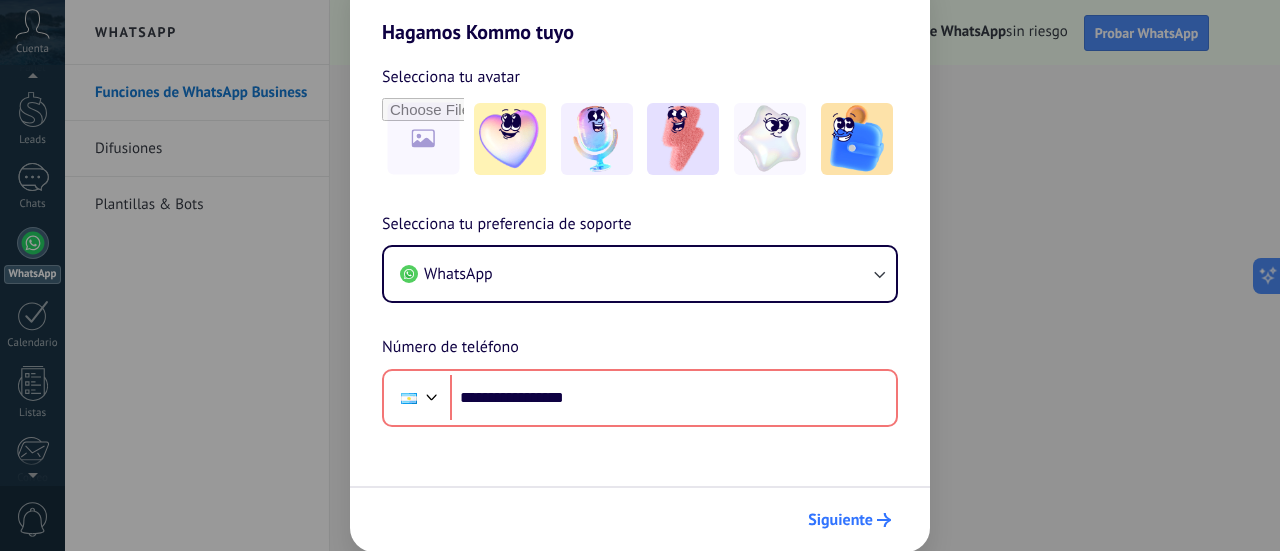 click on "Siguiente" at bounding box center (849, 520) 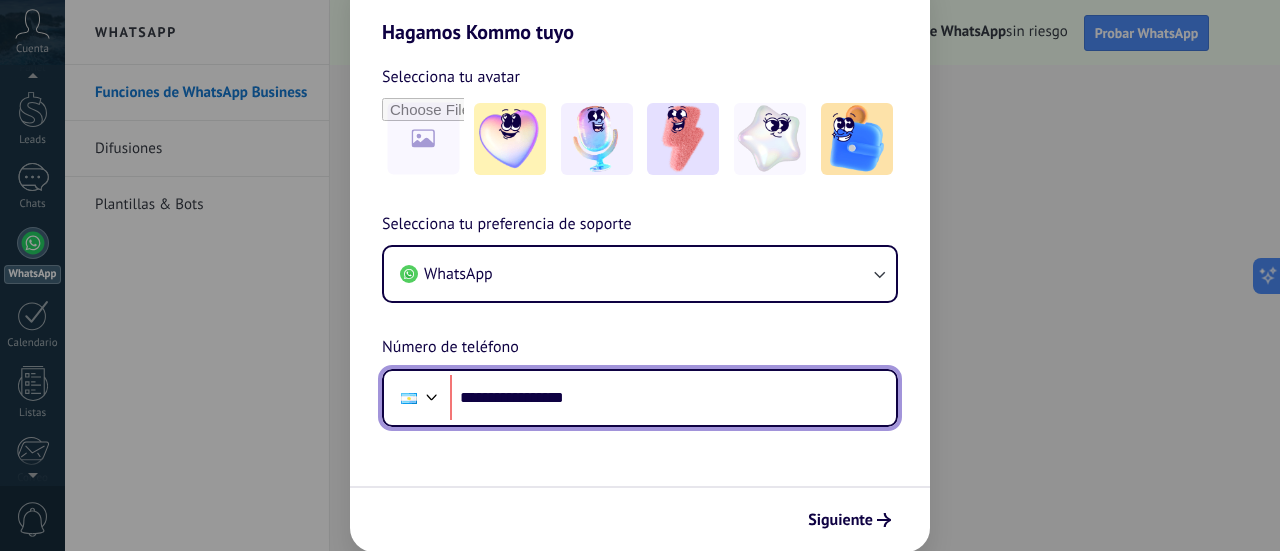 click on "**********" at bounding box center (673, 398) 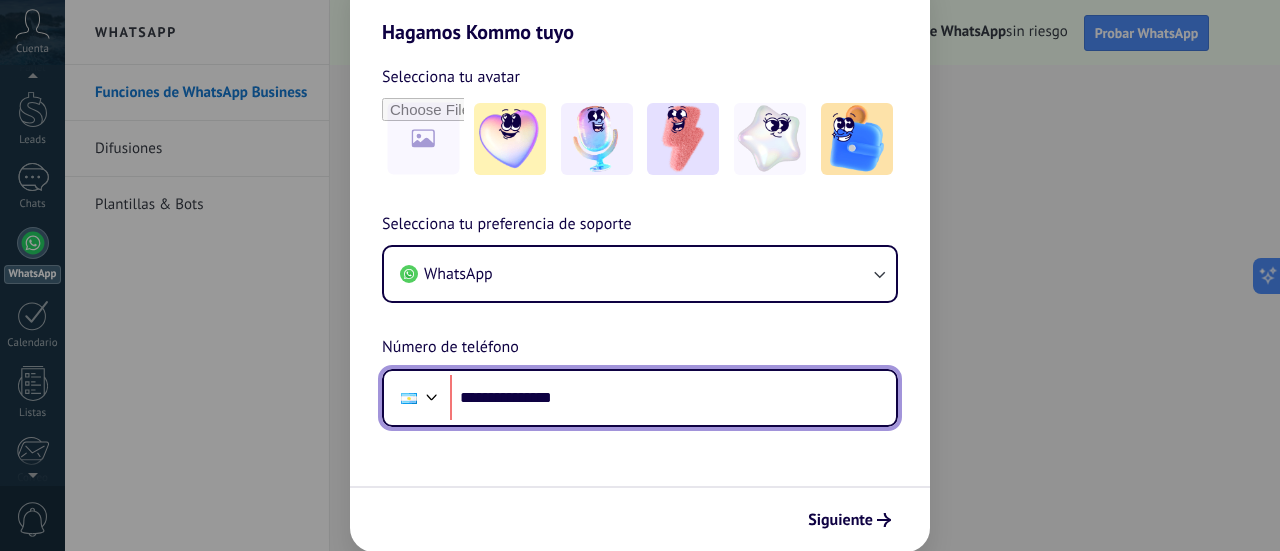 drag, startPoint x: 515, startPoint y: 399, endPoint x: 486, endPoint y: 393, distance: 29.614185 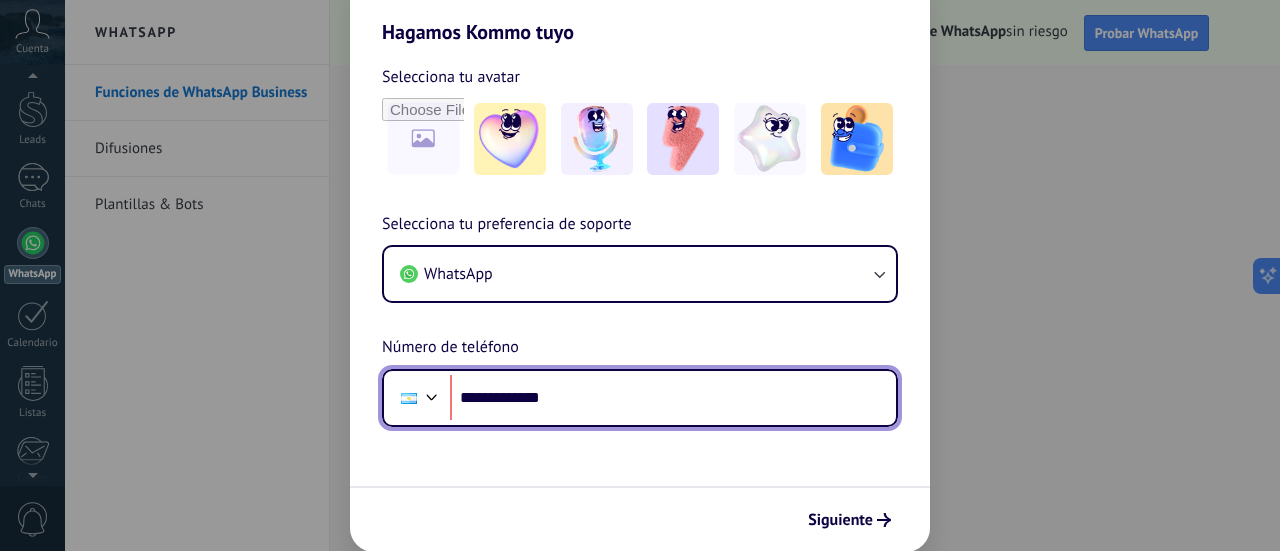 drag, startPoint x: 577, startPoint y: 401, endPoint x: 490, endPoint y: 397, distance: 87.0919 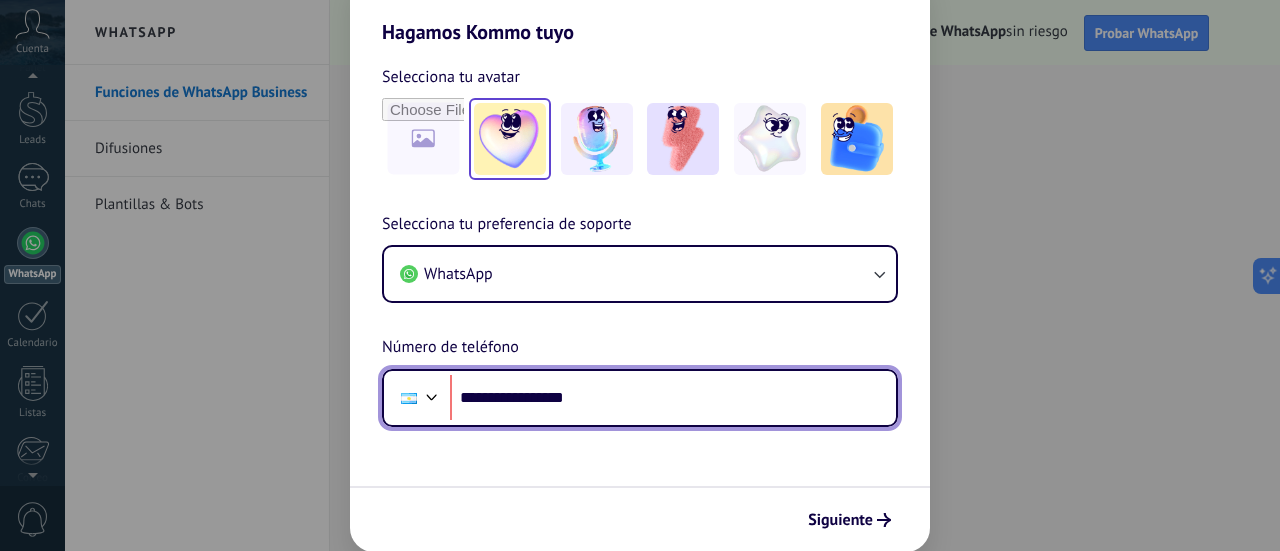 type on "**********" 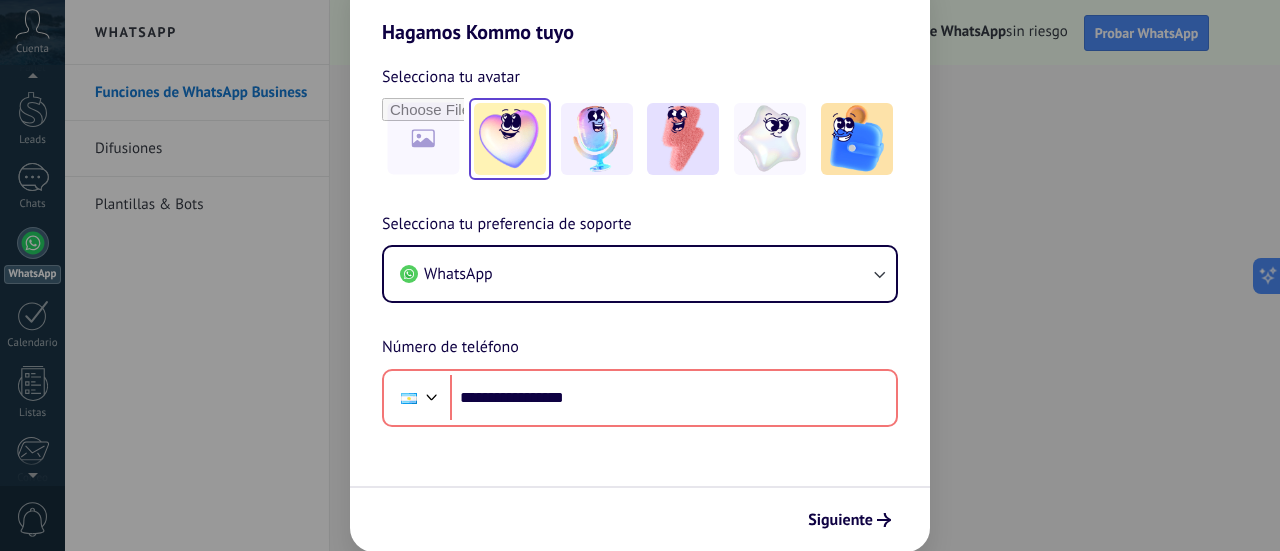click at bounding box center [510, 139] 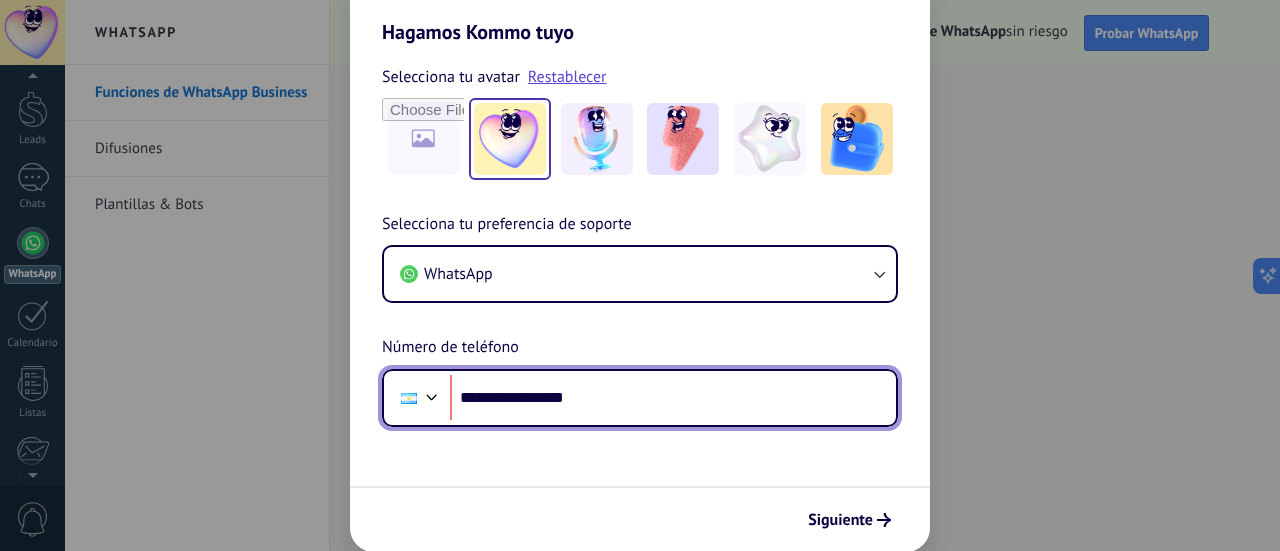 click on "**********" at bounding box center (673, 398) 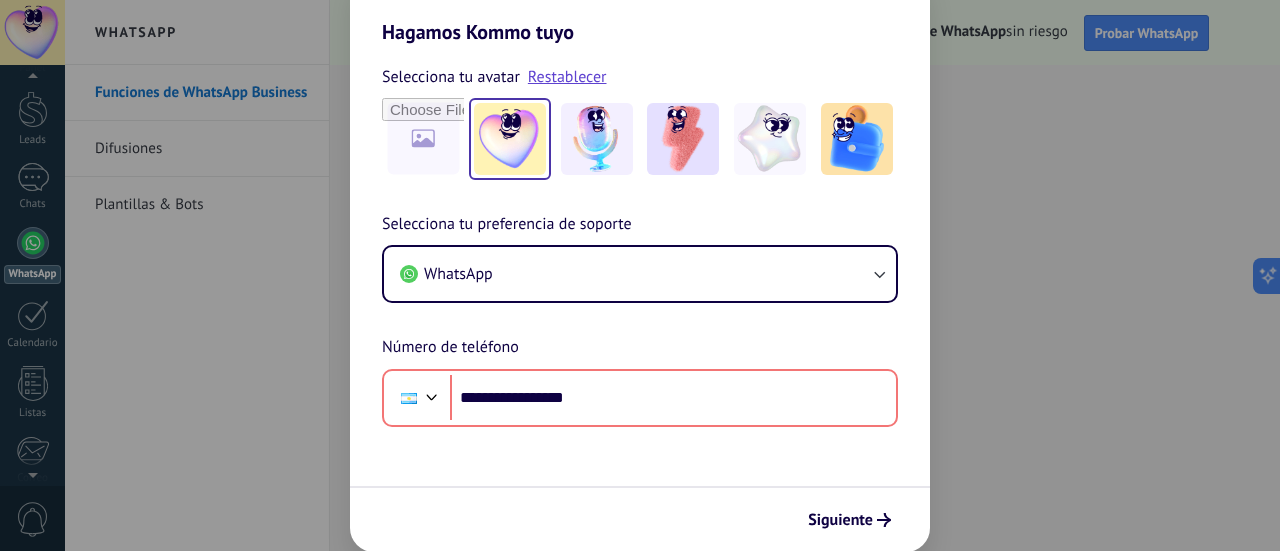 click on "**********" at bounding box center [640, 298] 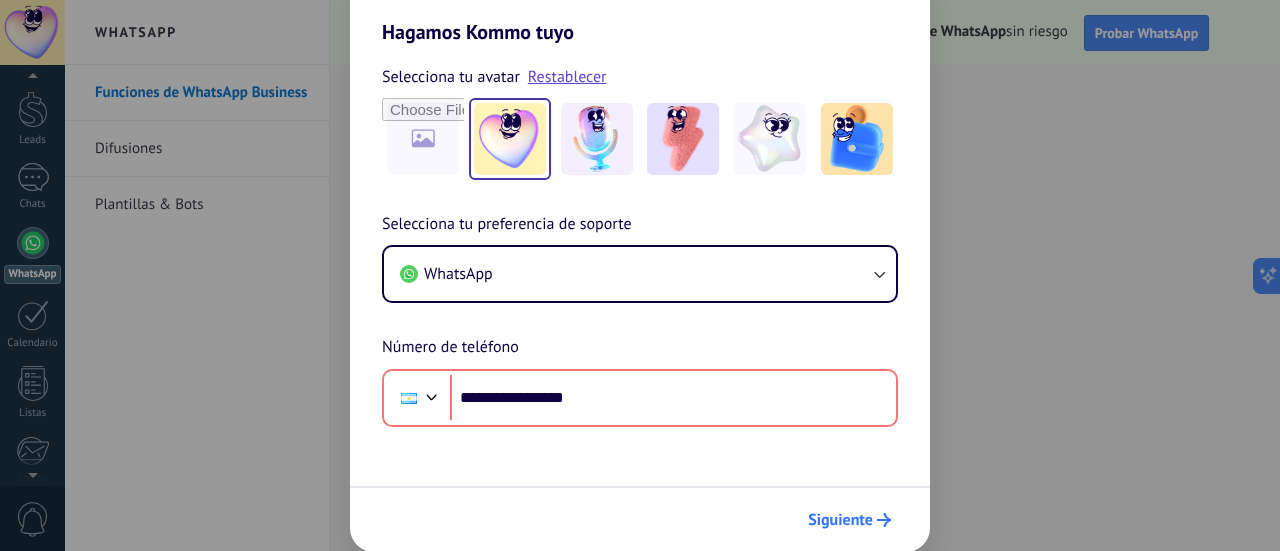click on "Siguiente" at bounding box center [840, 520] 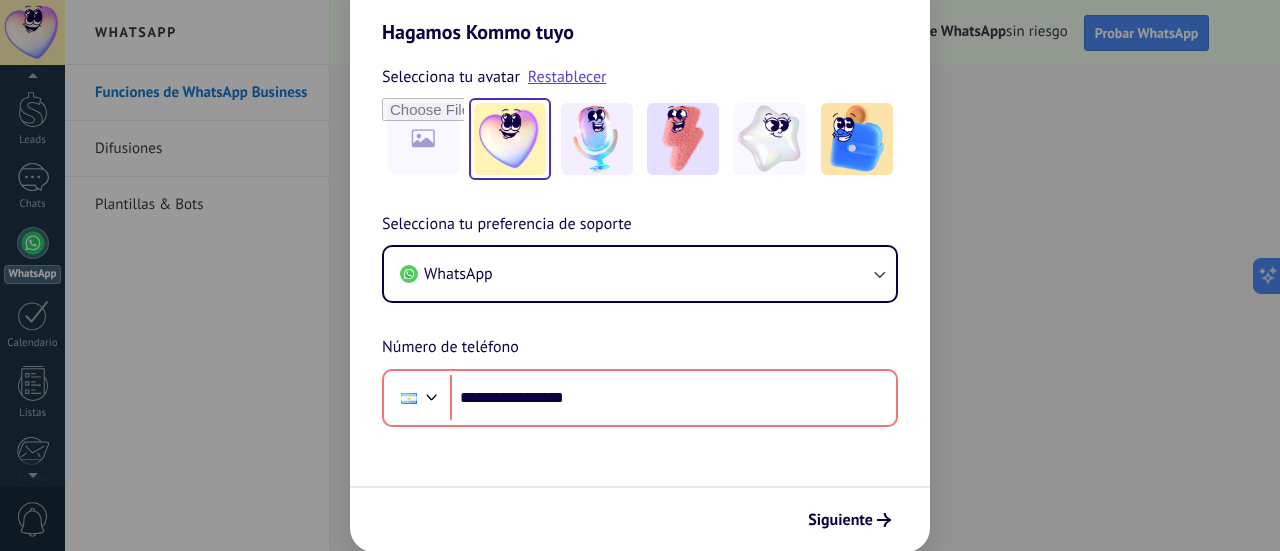 click on "**********" at bounding box center [640, 298] 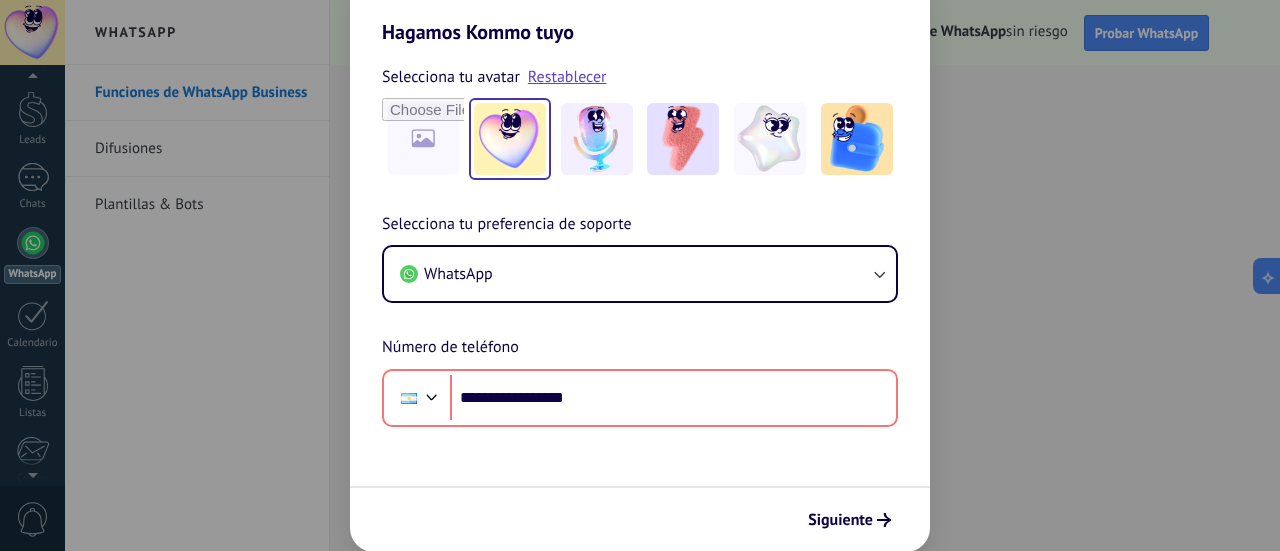 click on "**********" at bounding box center [640, 298] 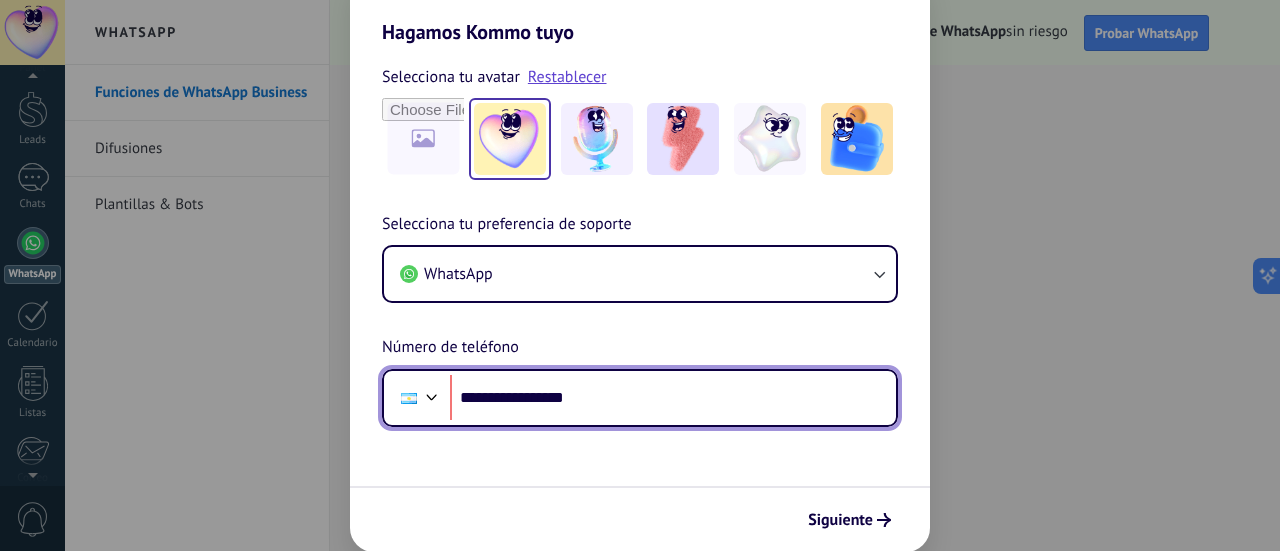 click on "**********" at bounding box center (673, 398) 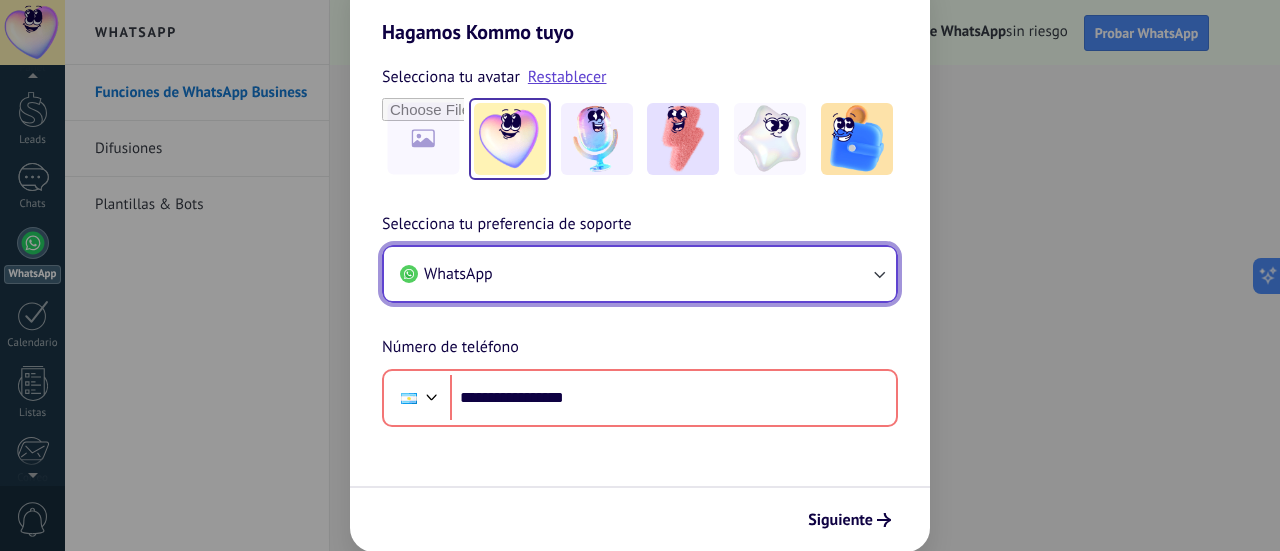 click on "WhatsApp" at bounding box center [640, 274] 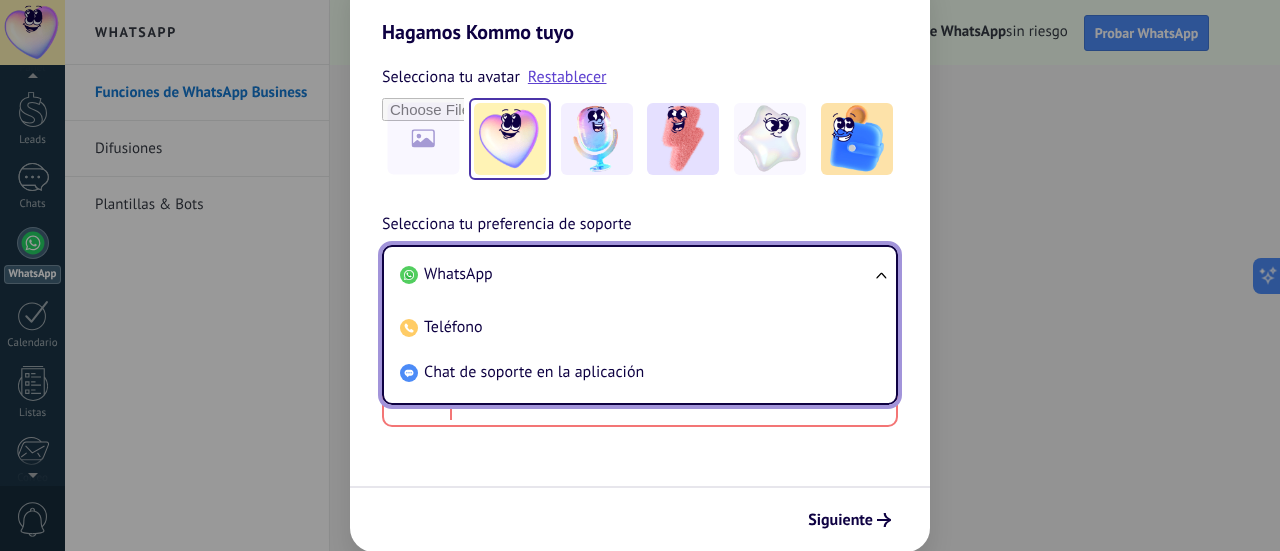 drag, startPoint x: 675, startPoint y: 353, endPoint x: 670, endPoint y: 343, distance: 11.18034 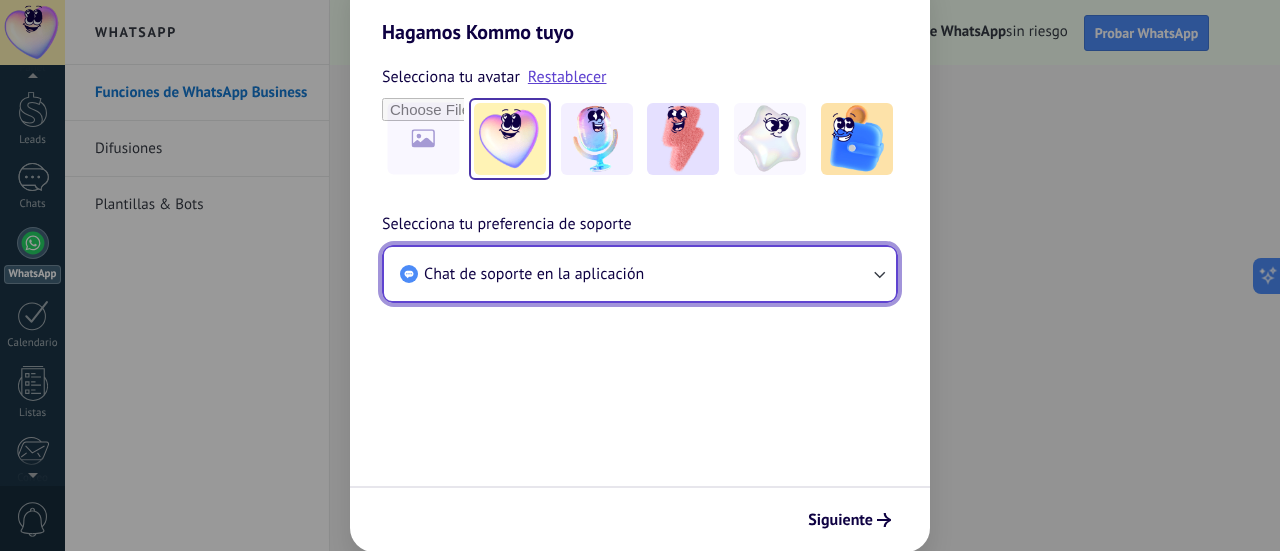click on "Chat de soporte en la aplicación" at bounding box center (640, 274) 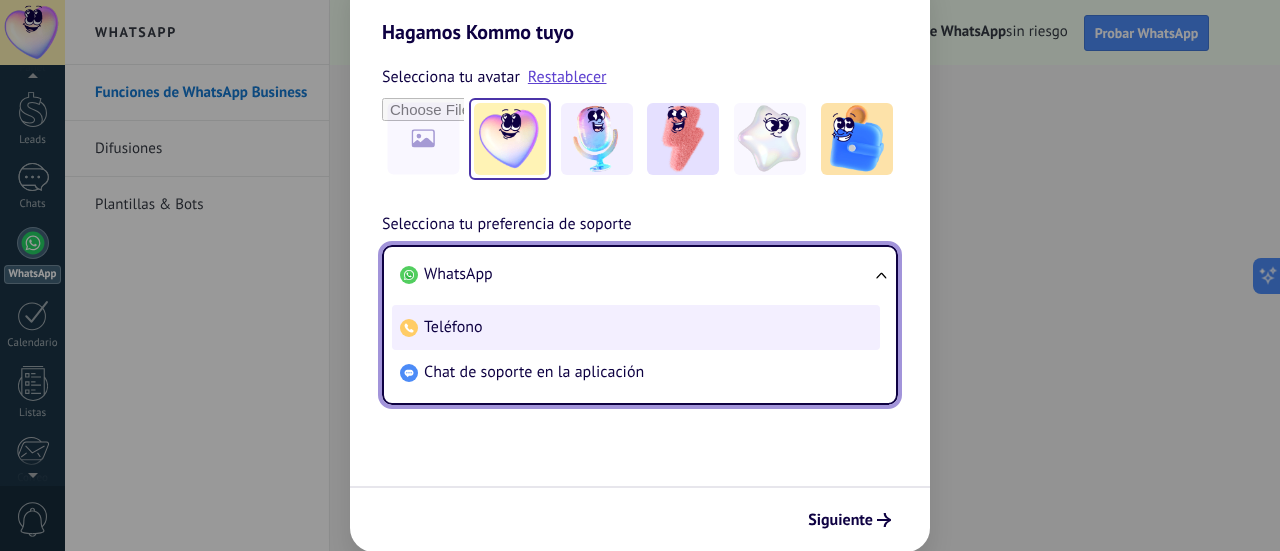 click on "Teléfono" at bounding box center (636, 327) 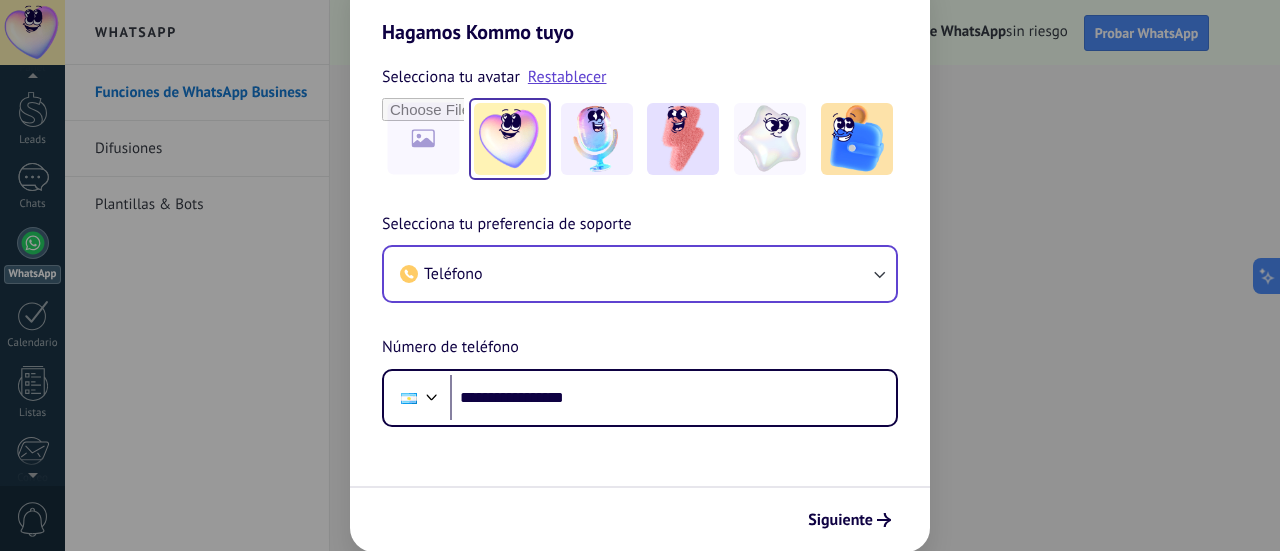 click on "**********" at bounding box center [640, 298] 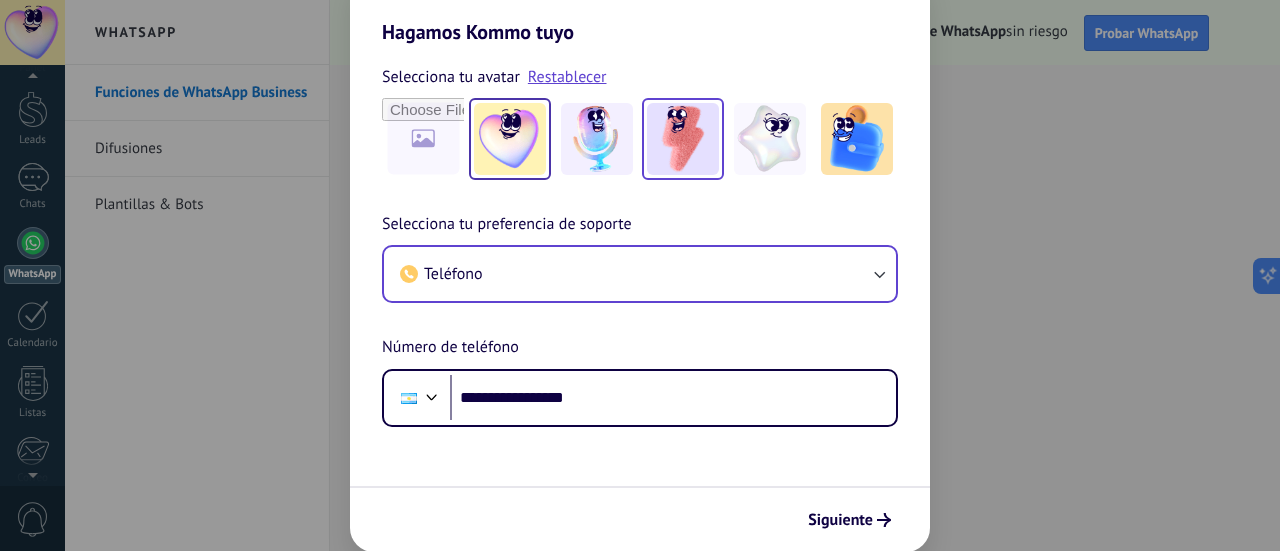 click at bounding box center [683, 139] 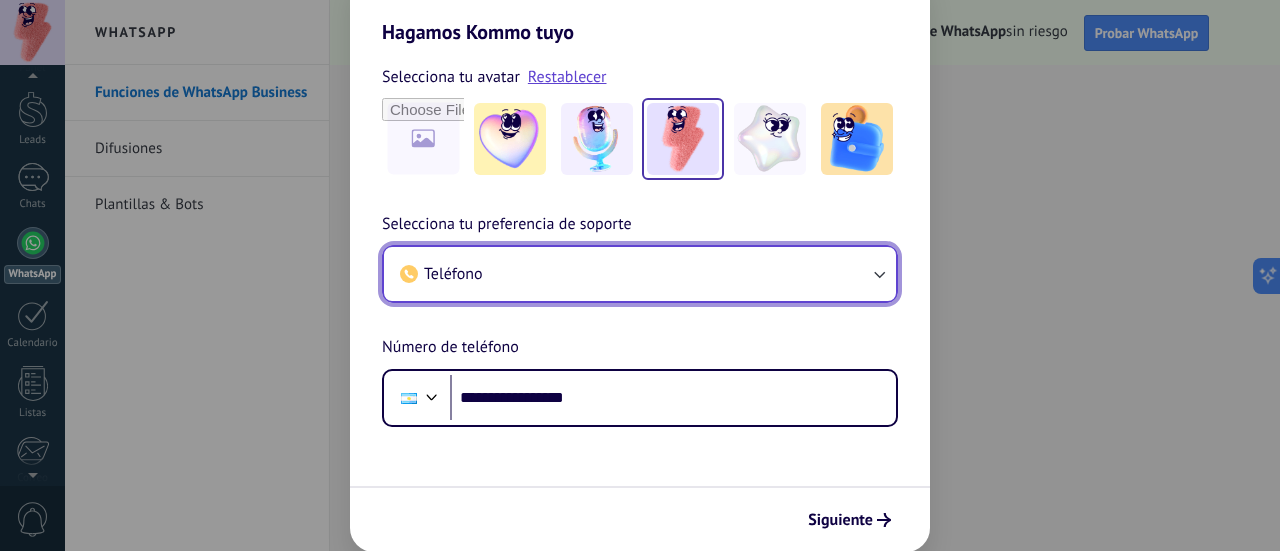 click on "Teléfono" at bounding box center [640, 274] 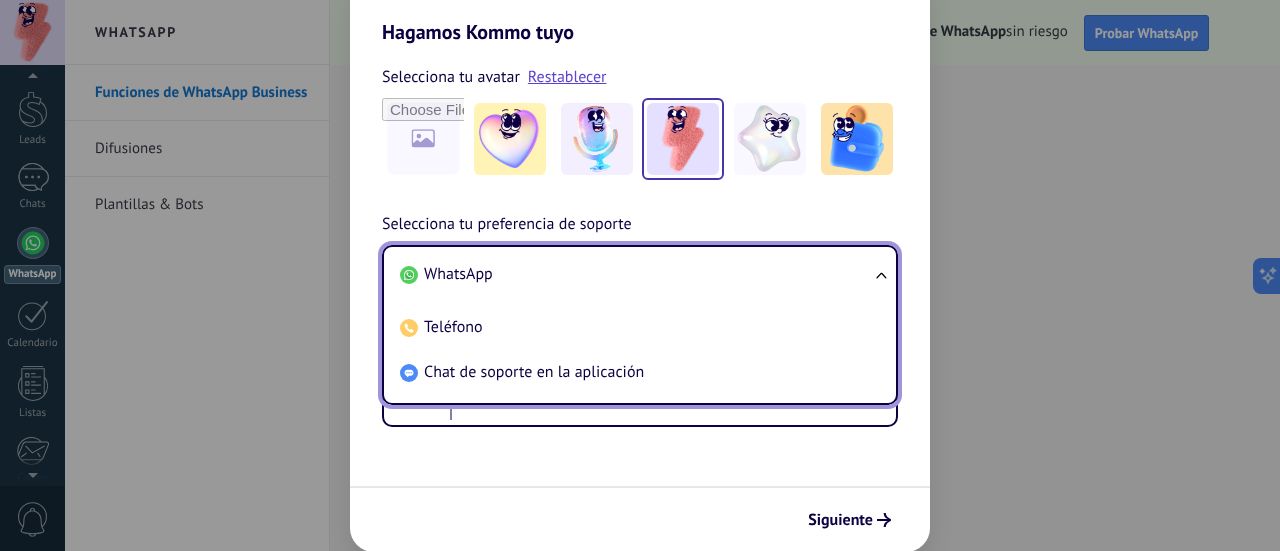 click on "WhatsApp" at bounding box center (636, 274) 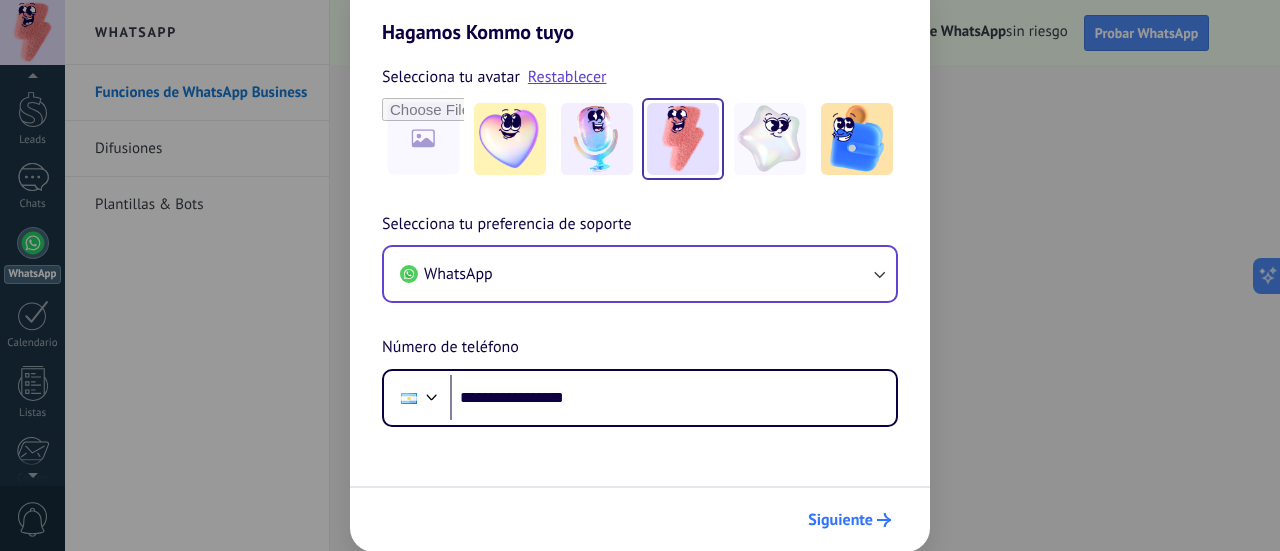 click on "Siguiente" at bounding box center [840, 520] 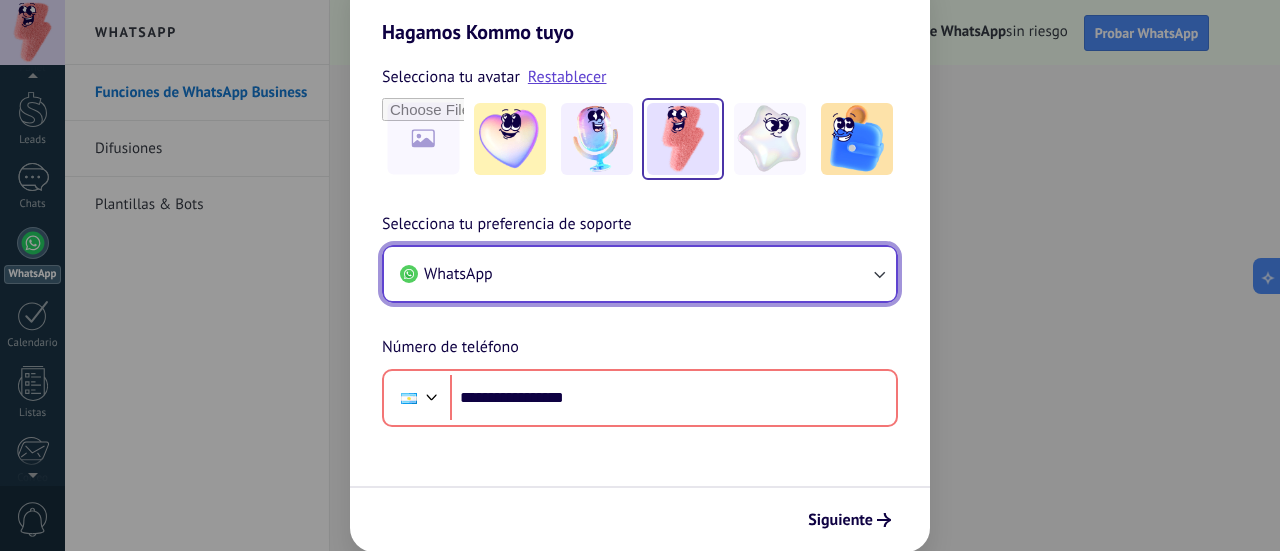 click on "WhatsApp" at bounding box center (640, 274) 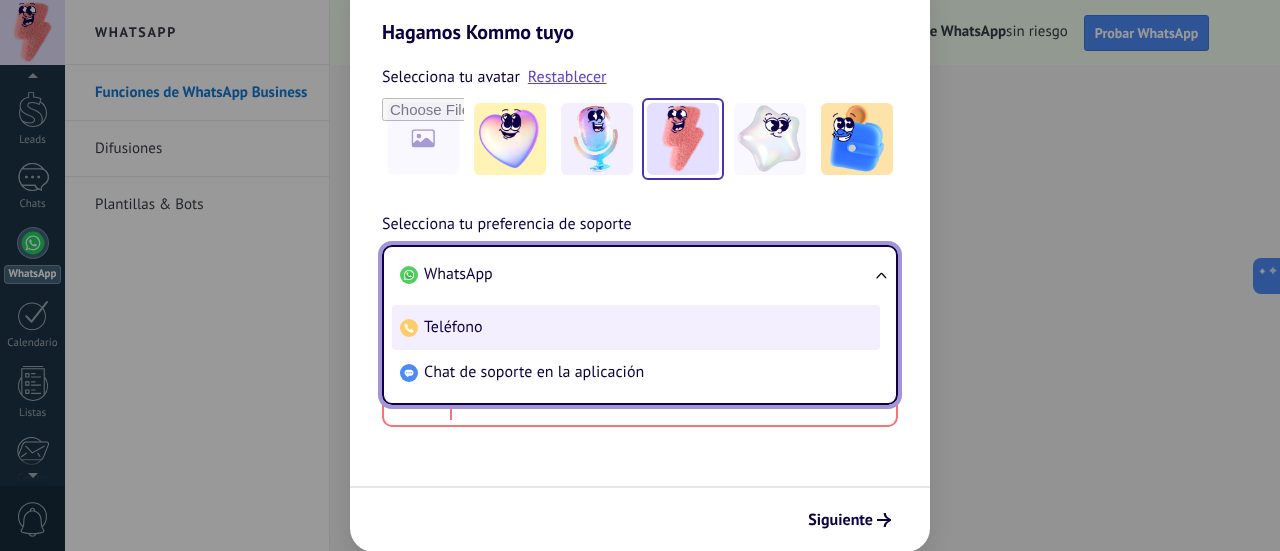 click on "Teléfono" at bounding box center [636, 327] 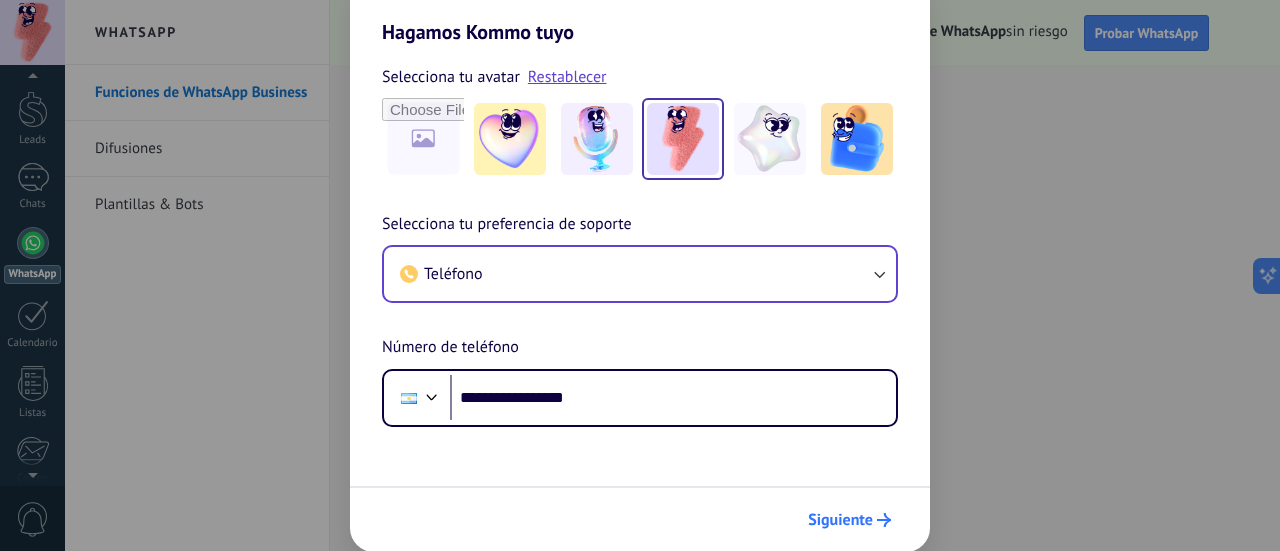 click on "Siguiente" at bounding box center (840, 520) 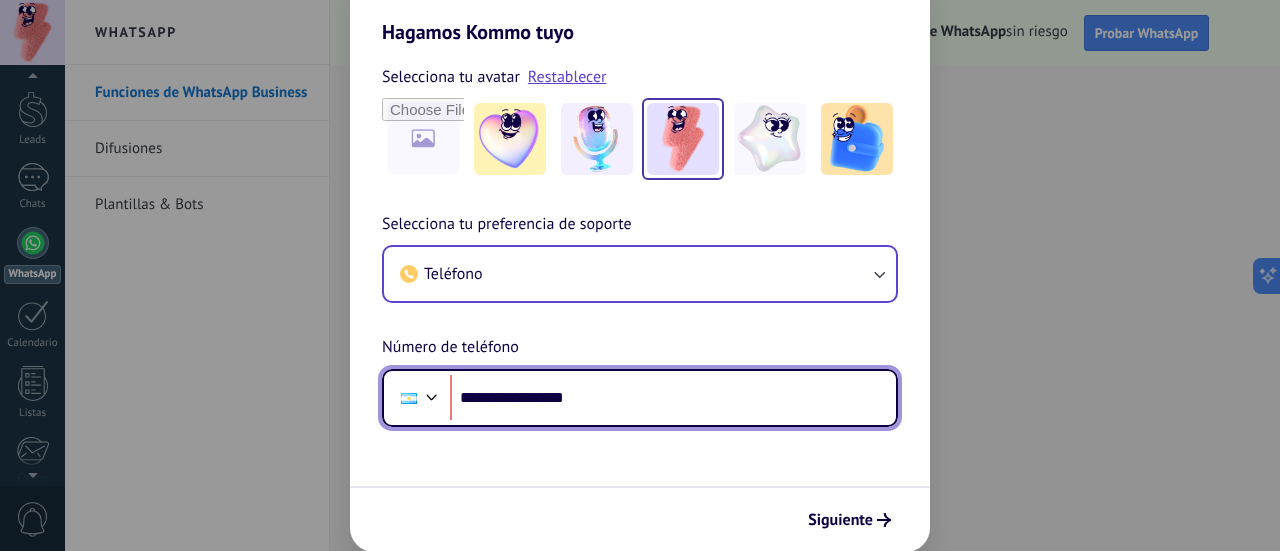 click on "**********" at bounding box center [640, 398] 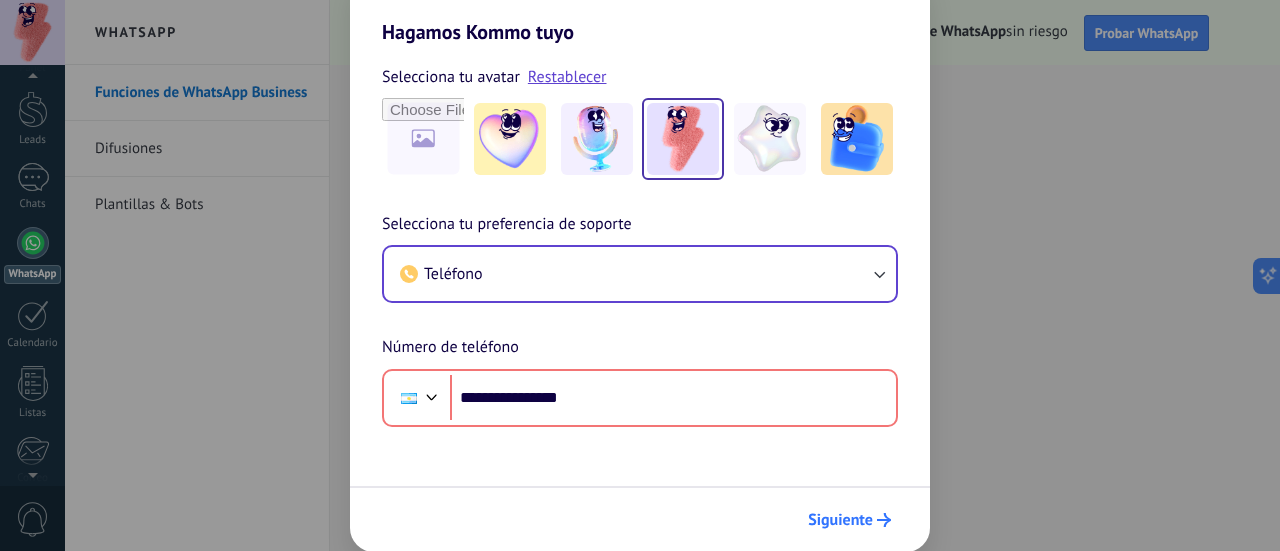 click on "Siguiente" at bounding box center (840, 520) 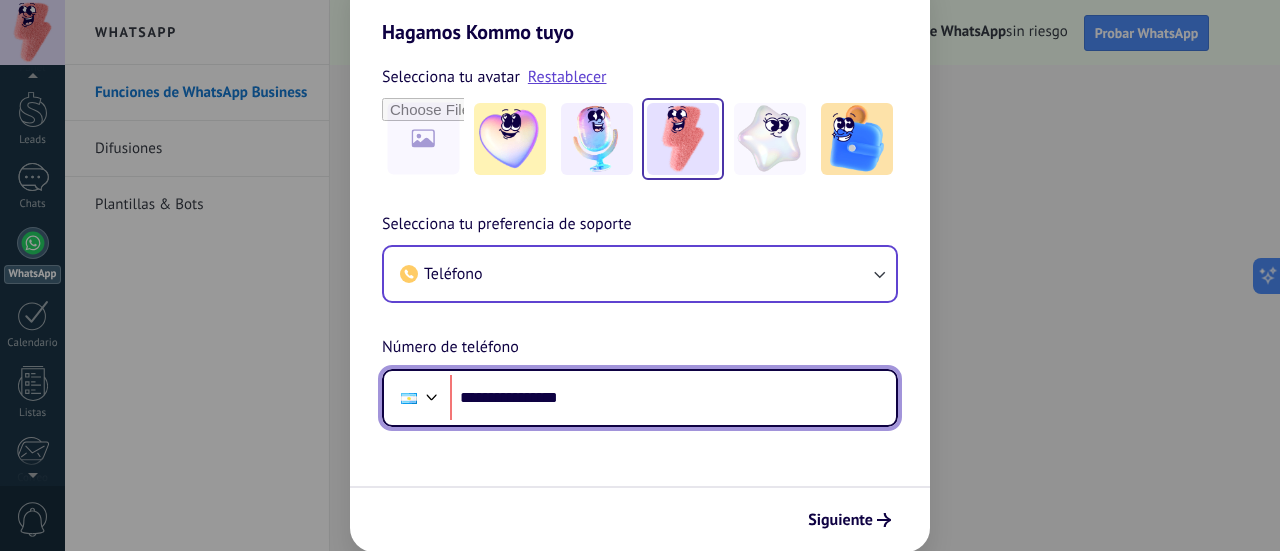 click on "**********" at bounding box center (673, 398) 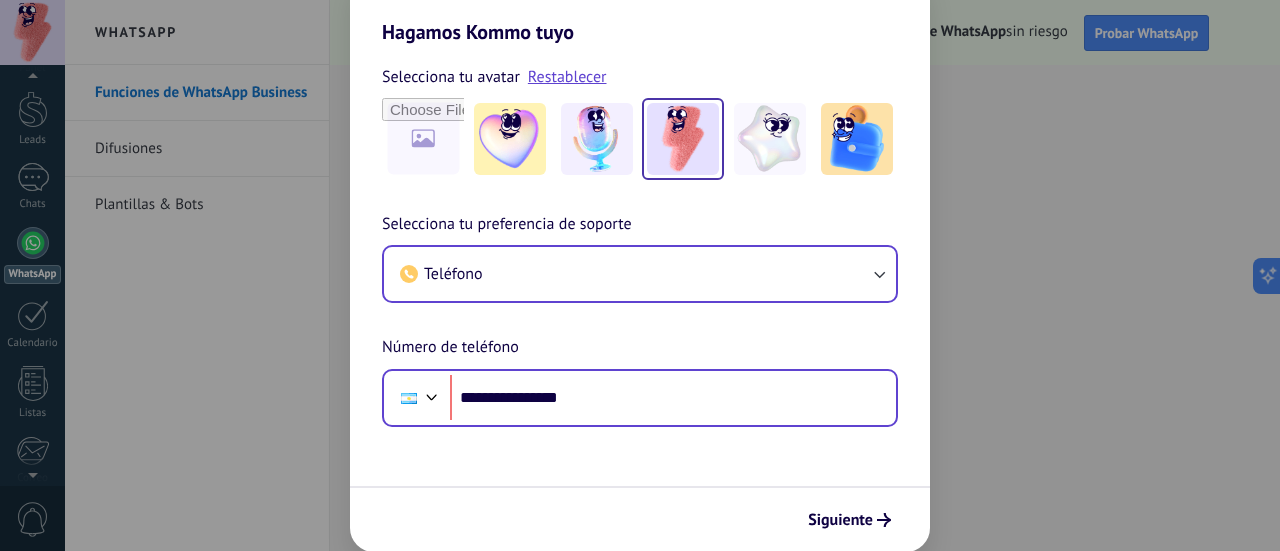 click on "**********" at bounding box center [640, 398] 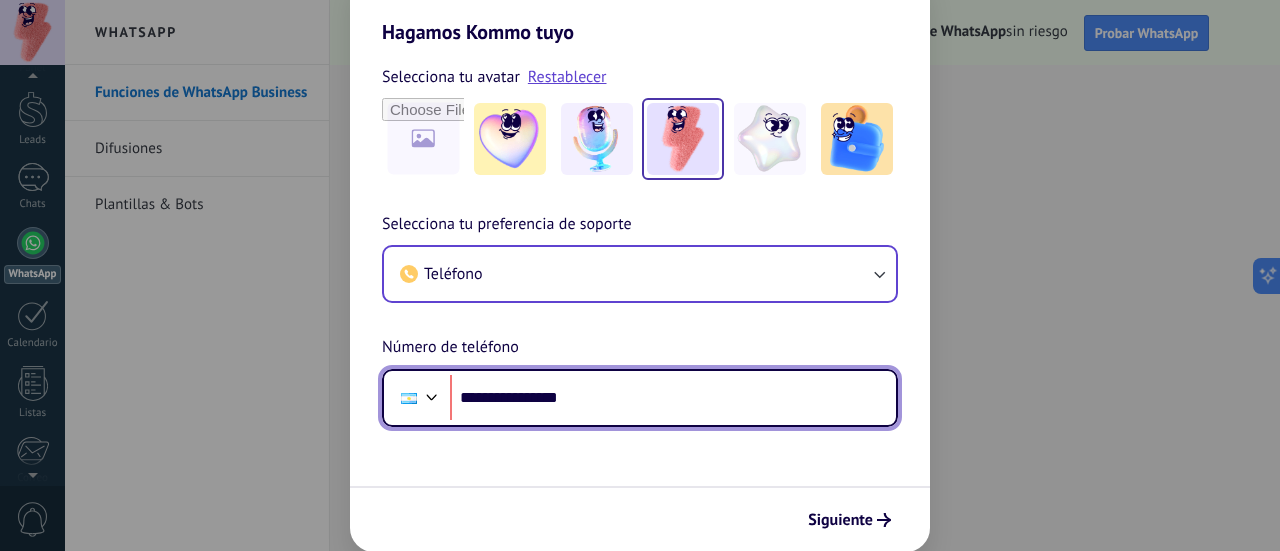 drag, startPoint x: 610, startPoint y: 404, endPoint x: 447, endPoint y: 401, distance: 163.0276 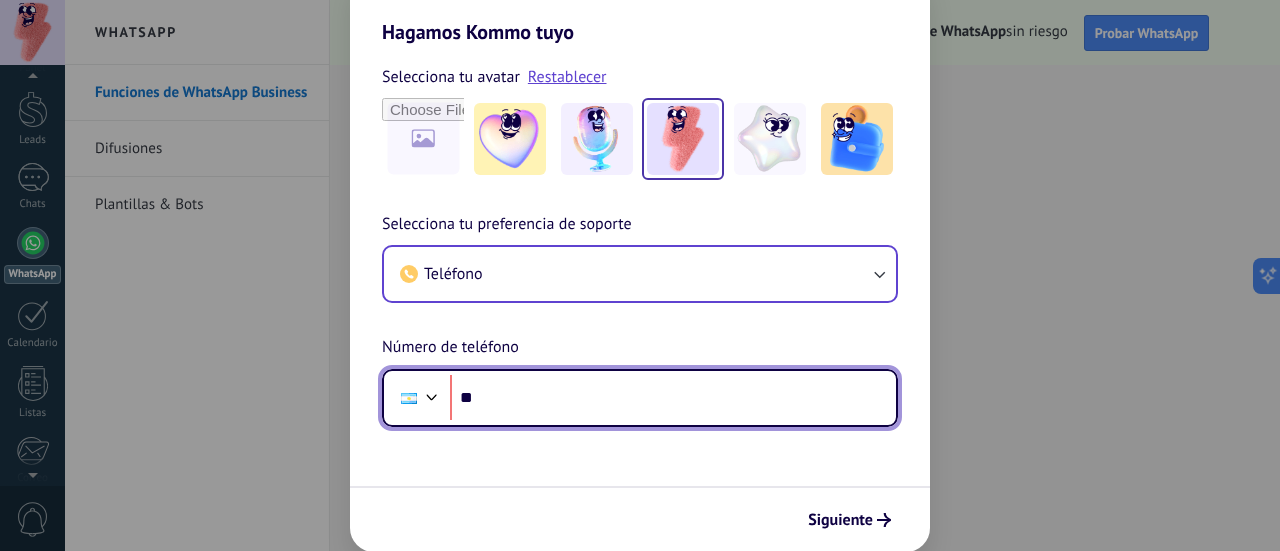 type on "**" 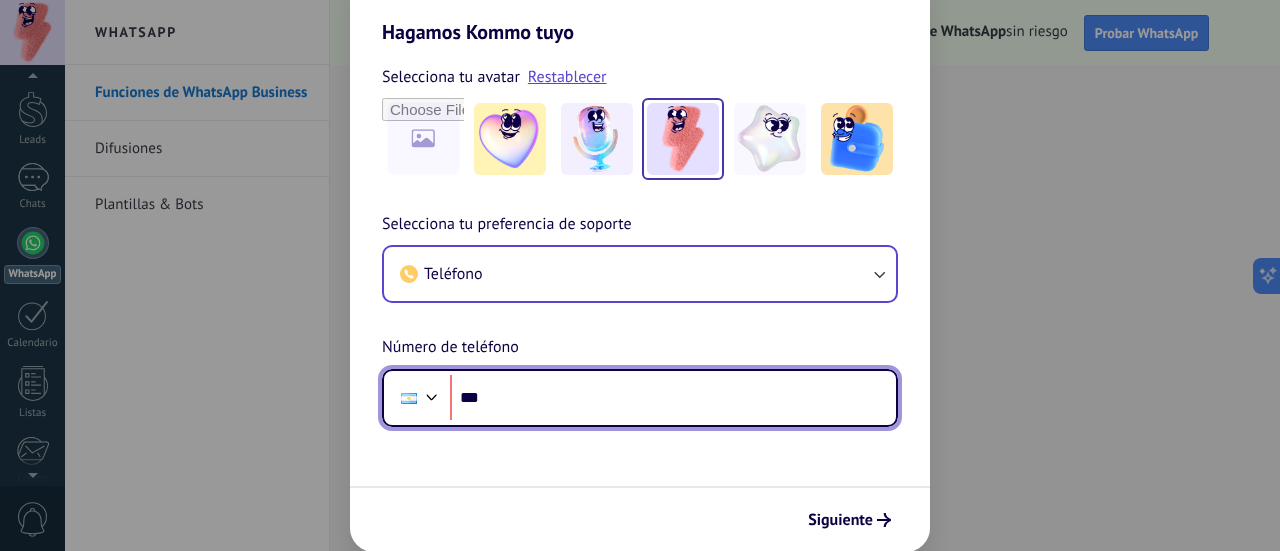 type on "**" 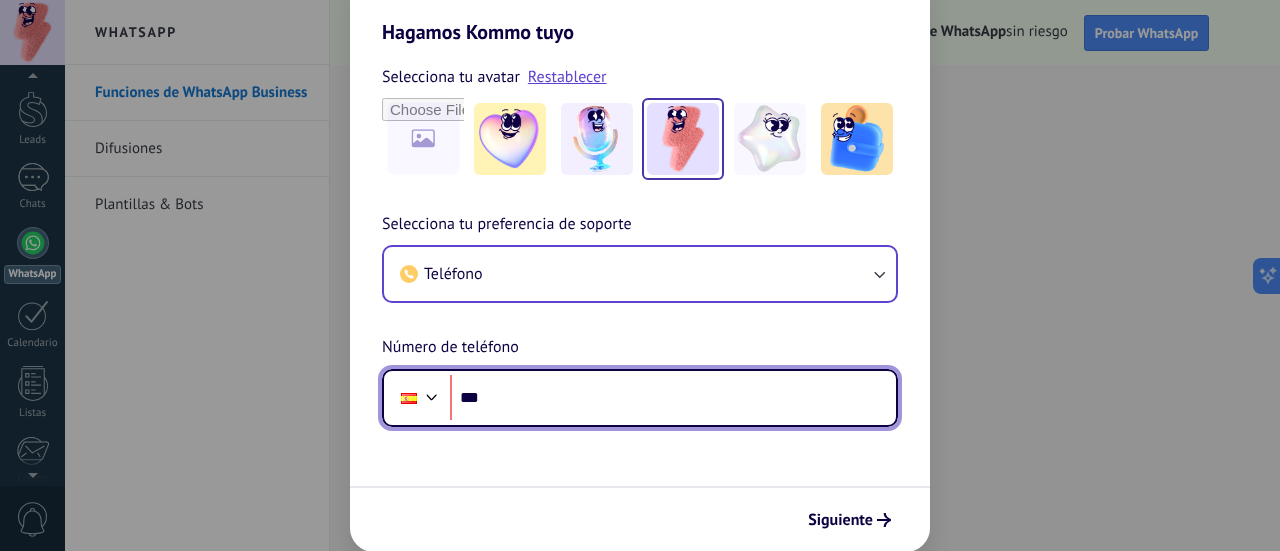 type on "**" 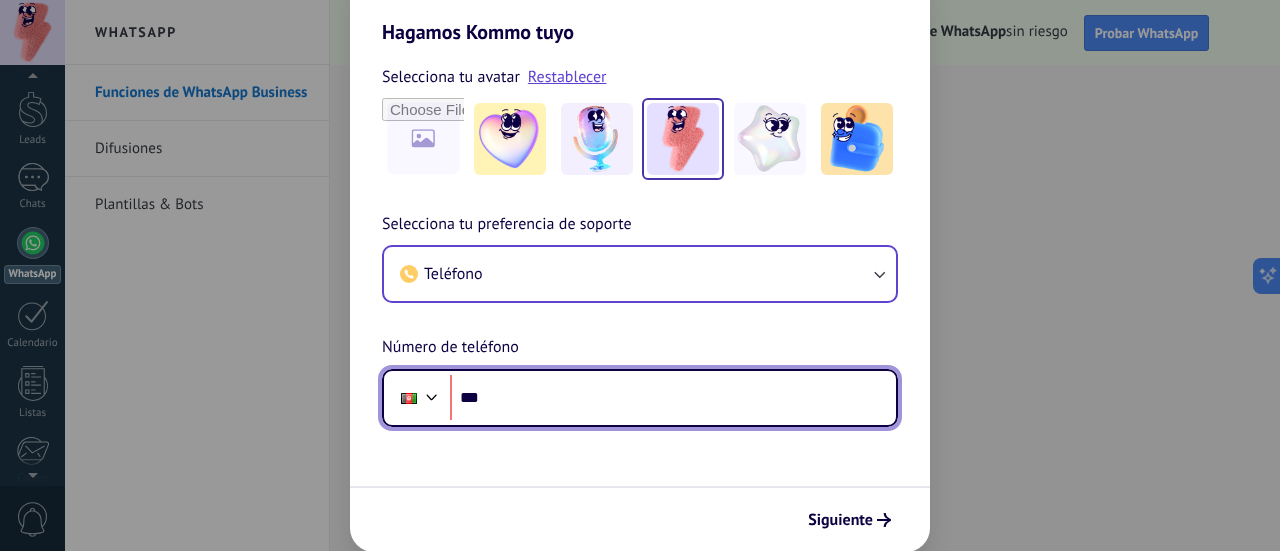 type on "**" 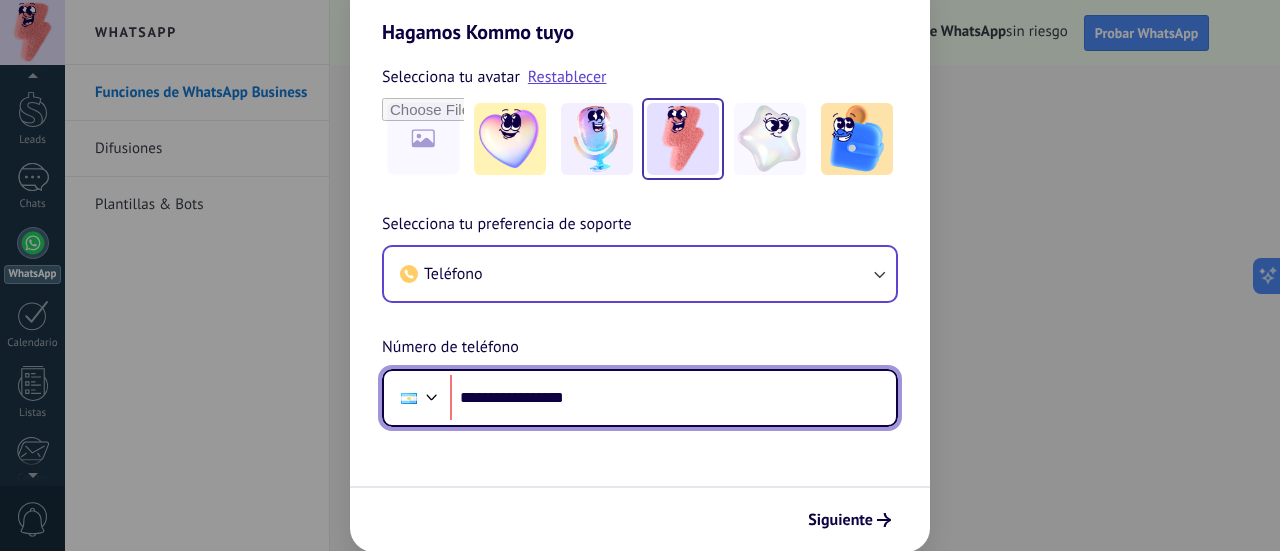 drag, startPoint x: 635, startPoint y: 401, endPoint x: 576, endPoint y: 395, distance: 59.3043 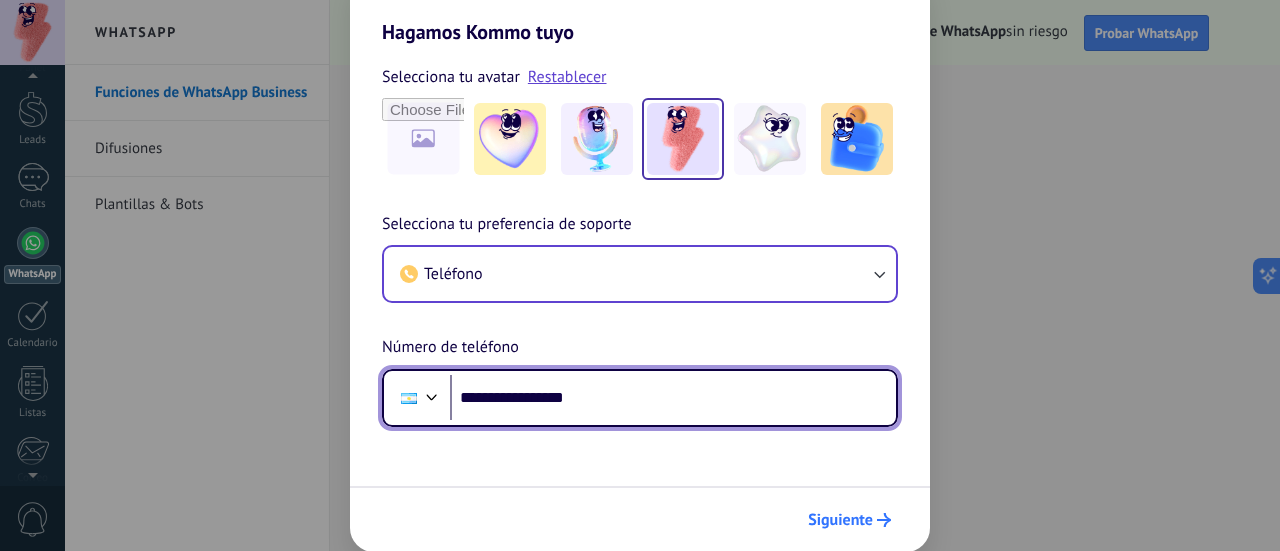 type on "**********" 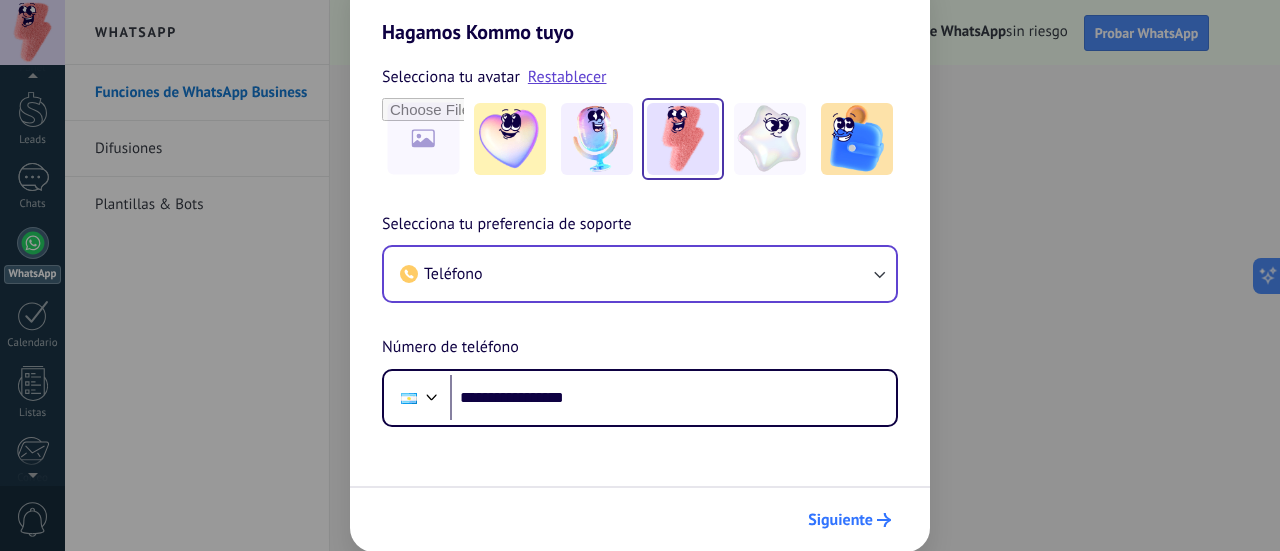 click on "Siguiente" at bounding box center (840, 520) 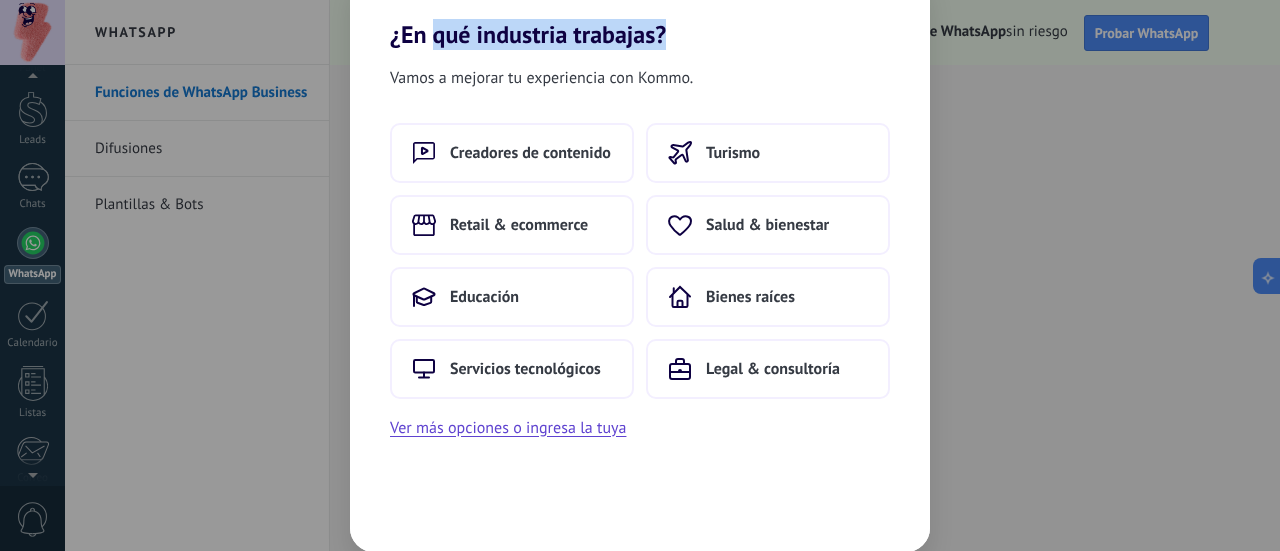 drag, startPoint x: 434, startPoint y: 39, endPoint x: 111, endPoint y: 22, distance: 323.44705 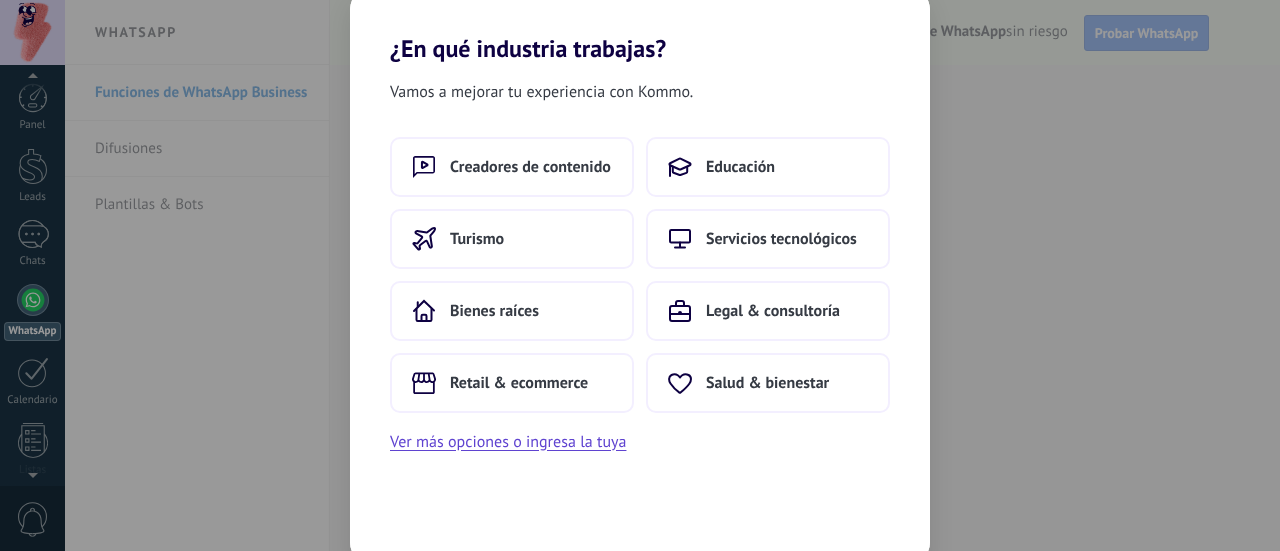 scroll, scrollTop: 0, scrollLeft: 0, axis: both 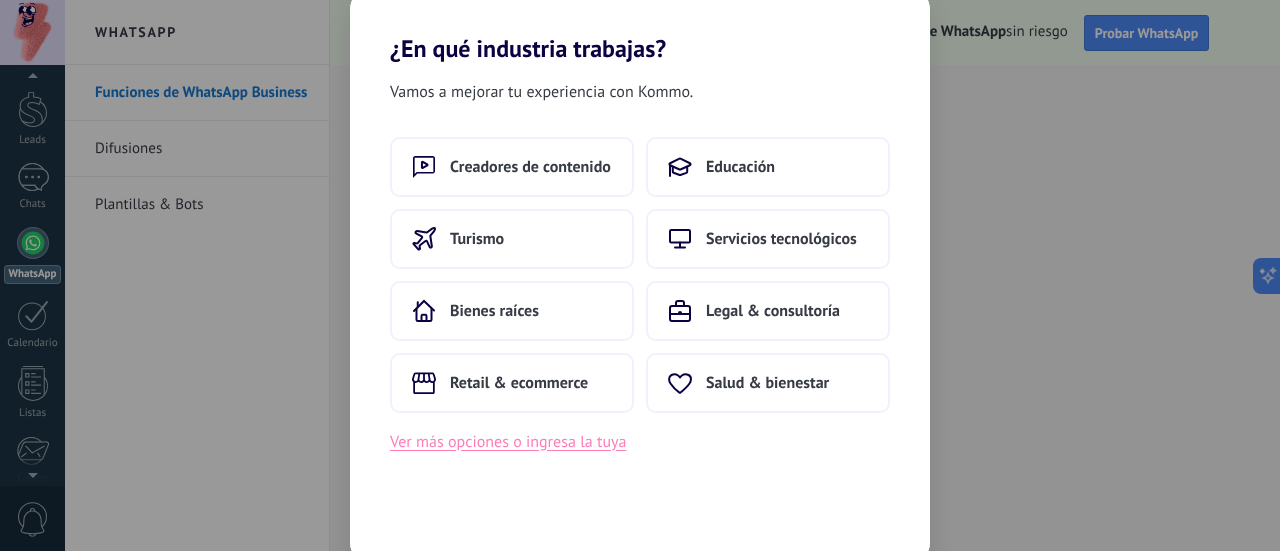 click on "Ver más opciones o ingresa la tuya" at bounding box center [508, 442] 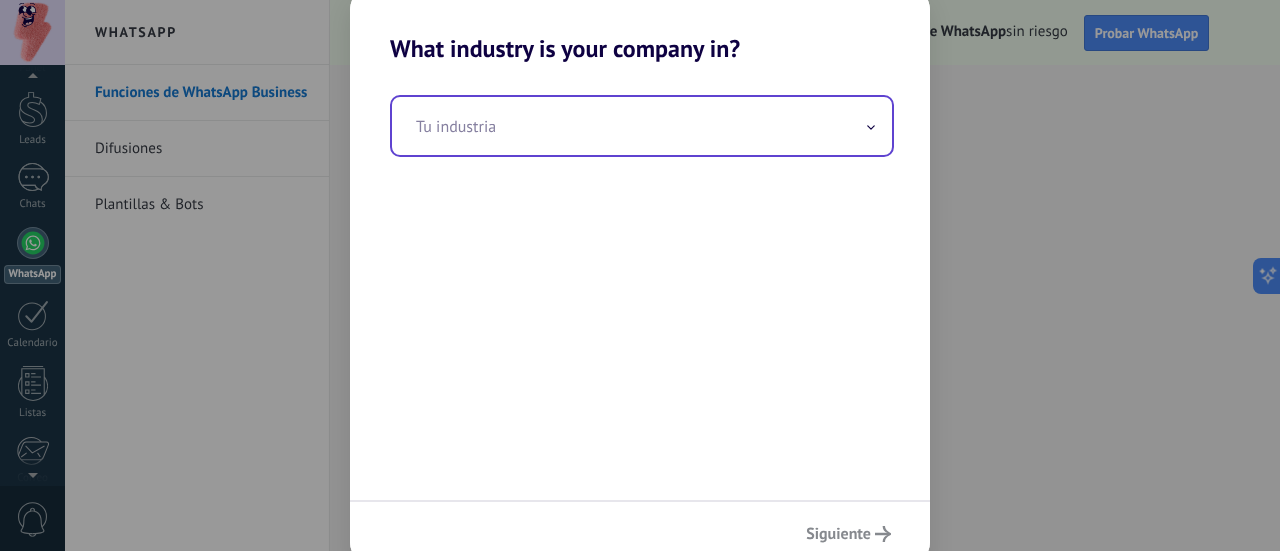 click at bounding box center (642, 126) 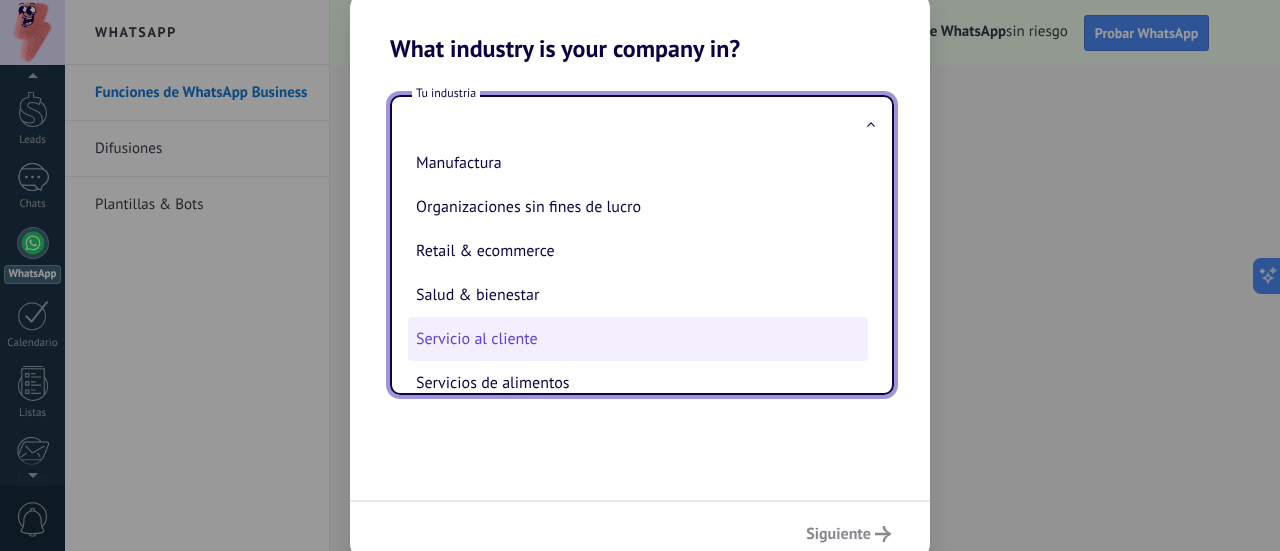 scroll, scrollTop: 300, scrollLeft: 0, axis: vertical 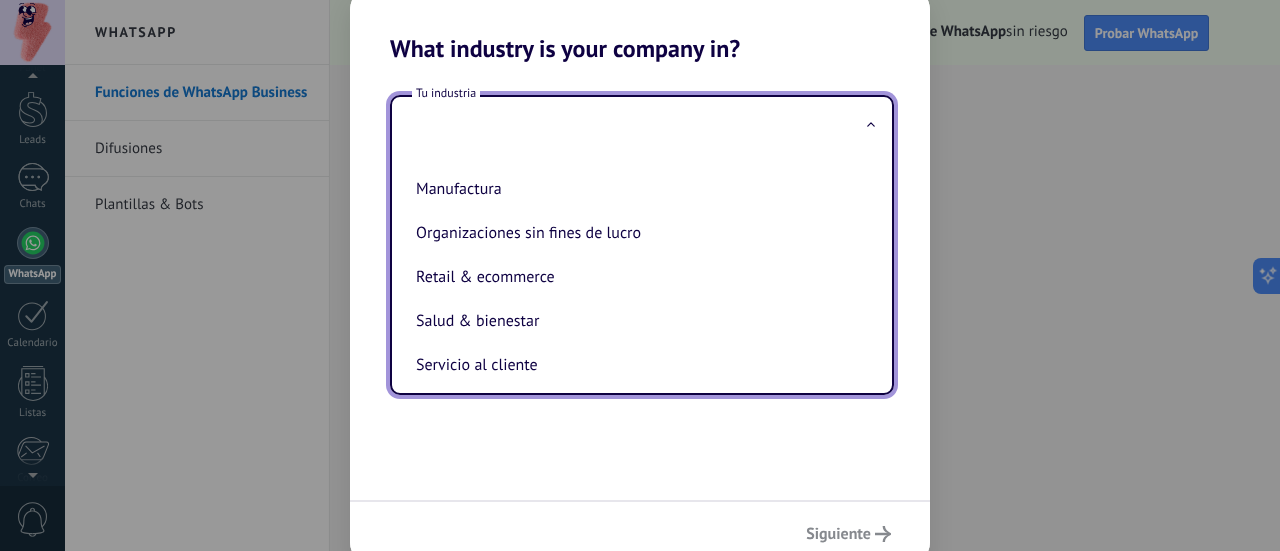 click on "Retail & ecommerce" at bounding box center [638, 277] 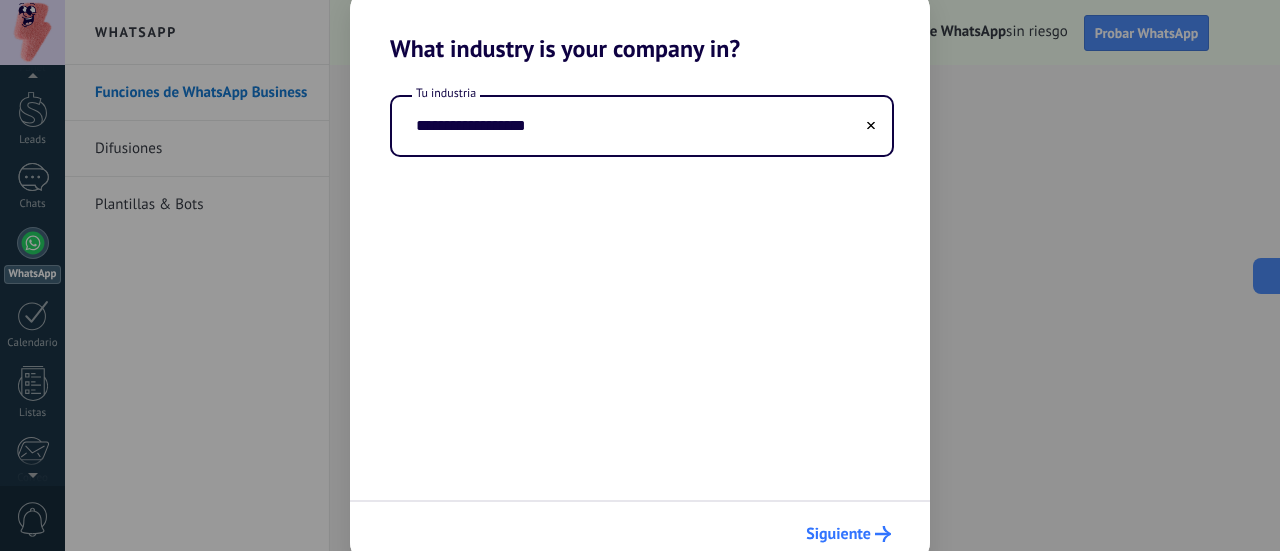 click on "Siguiente" at bounding box center (848, 534) 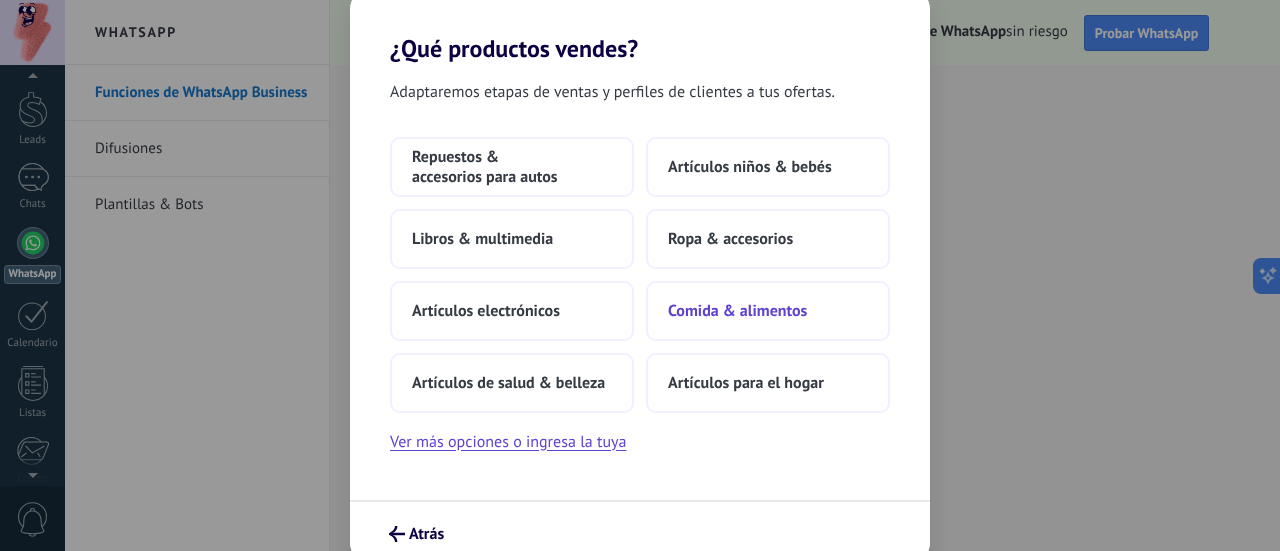 click on "Comida & alimentos" at bounding box center [737, 311] 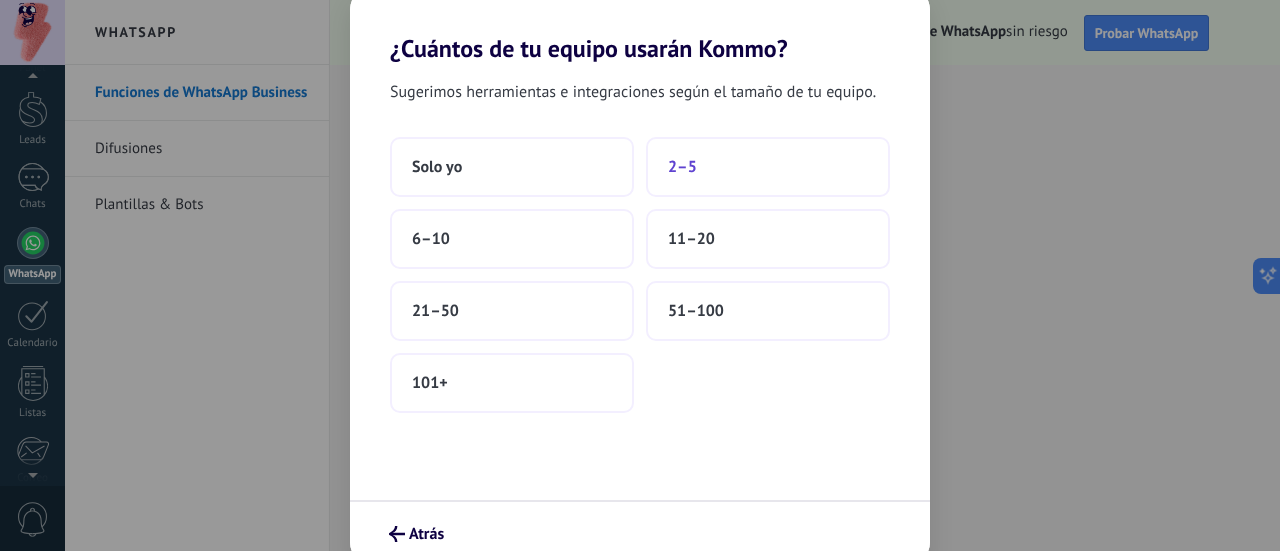 click on "2–5" at bounding box center [682, 167] 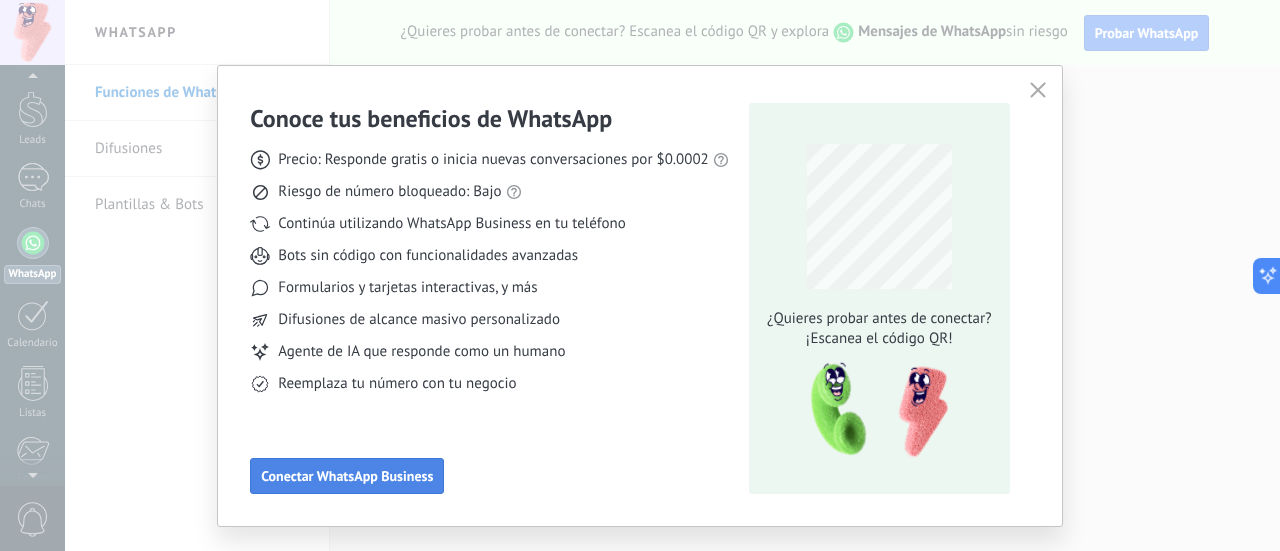 click on "Conectar WhatsApp Business" at bounding box center [347, 476] 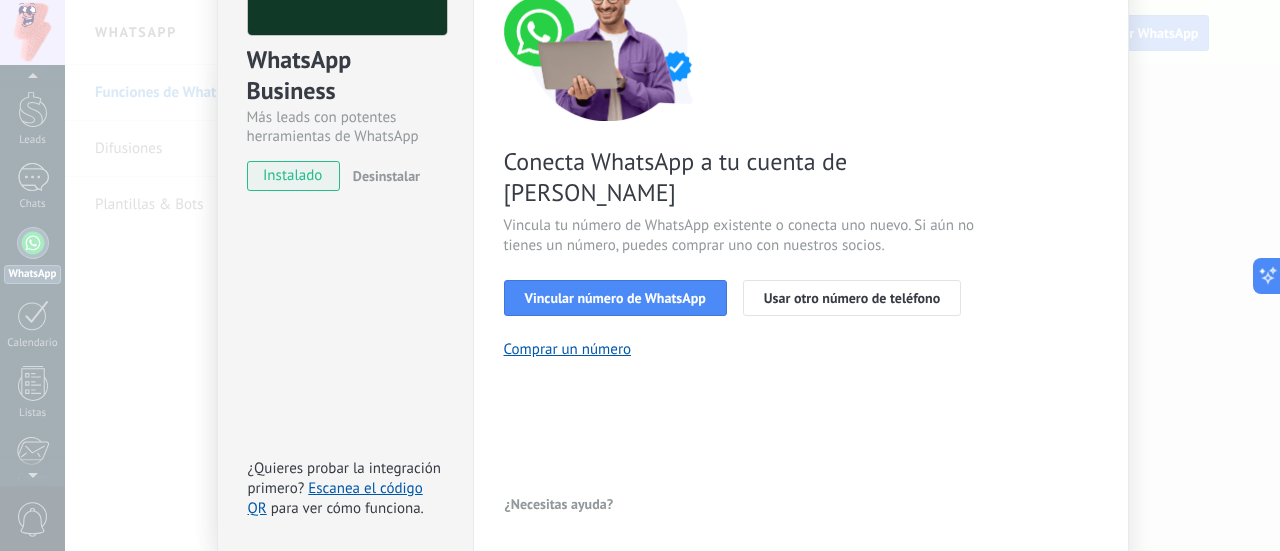 scroll, scrollTop: 100, scrollLeft: 0, axis: vertical 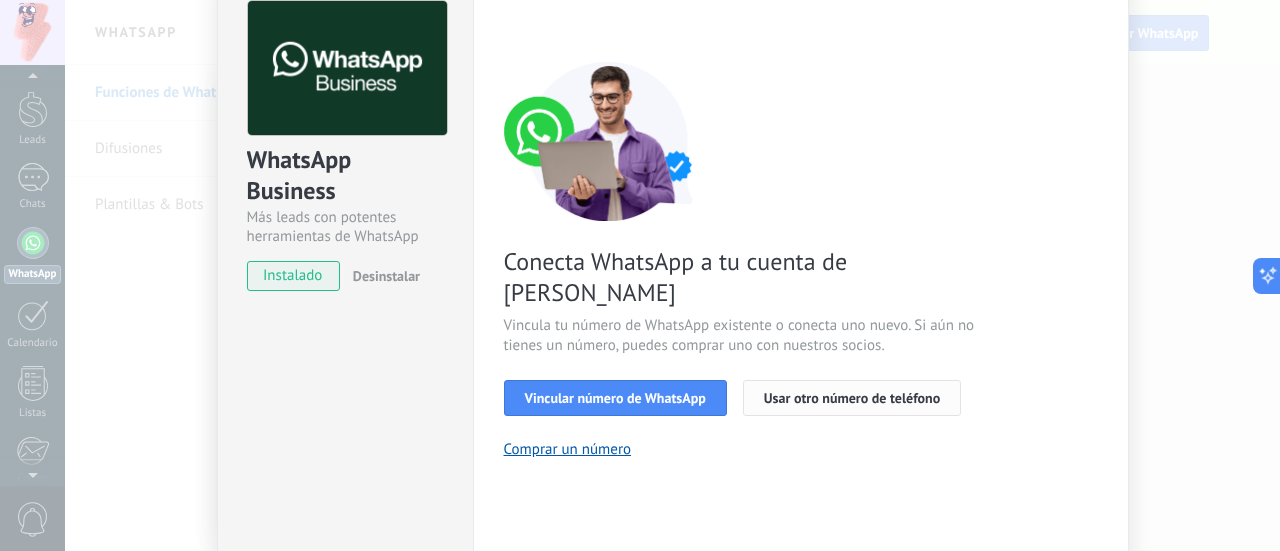 click on "Usar otro número de teléfono" at bounding box center (852, 398) 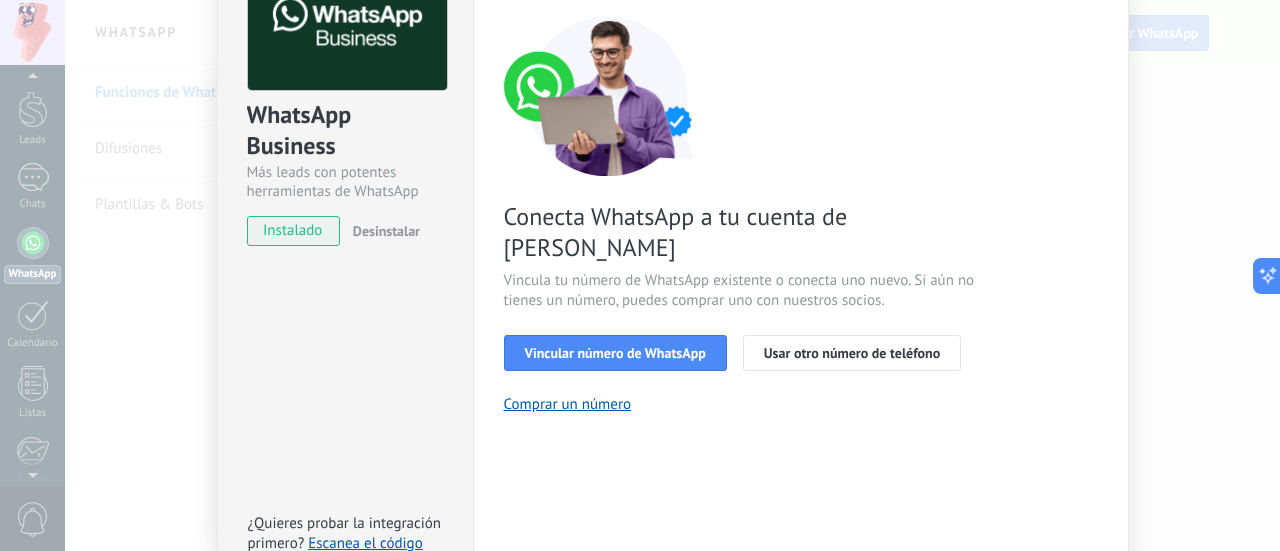scroll, scrollTop: 0, scrollLeft: 0, axis: both 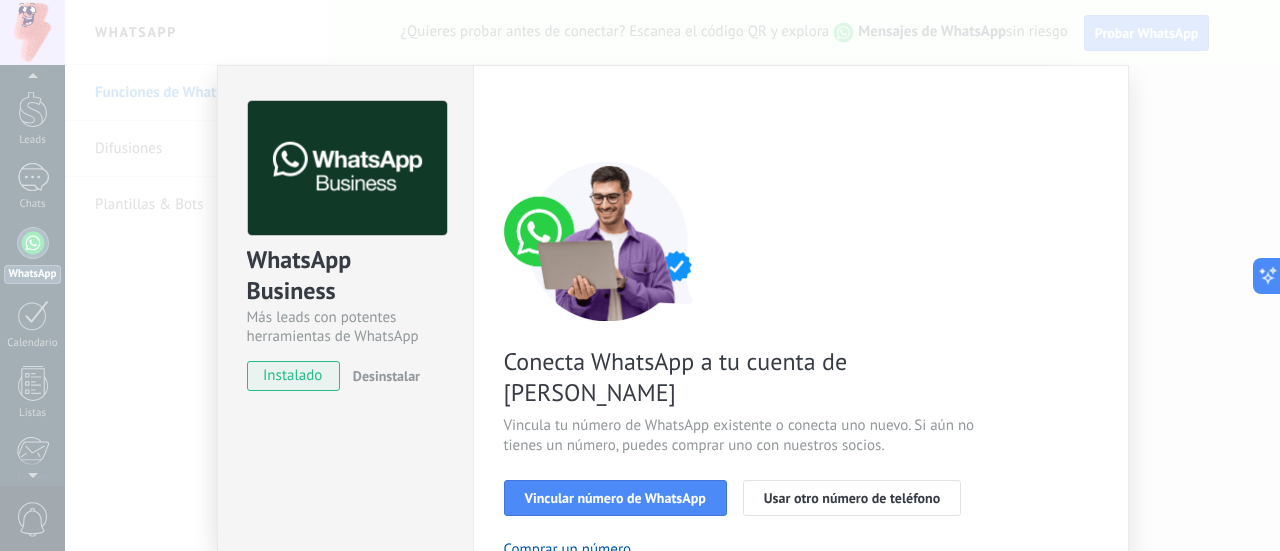 click on "< Volver 1 Seleccionar aplicación 2 Conectar Facebook  3 Finalizar configuración" at bounding box center [801, 119] 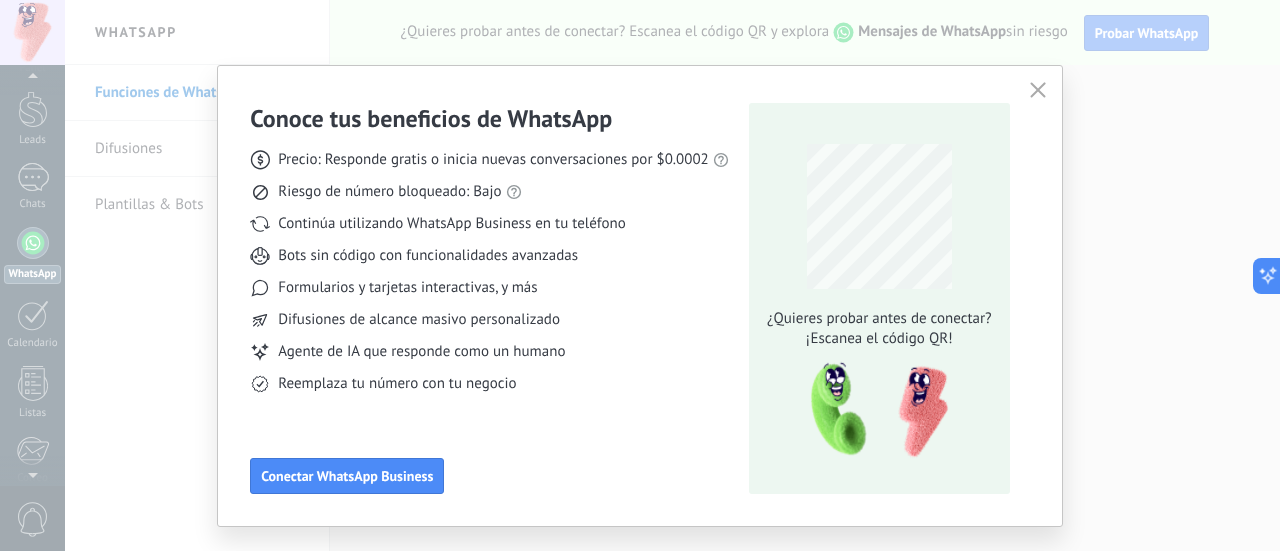 click at bounding box center [1038, 91] 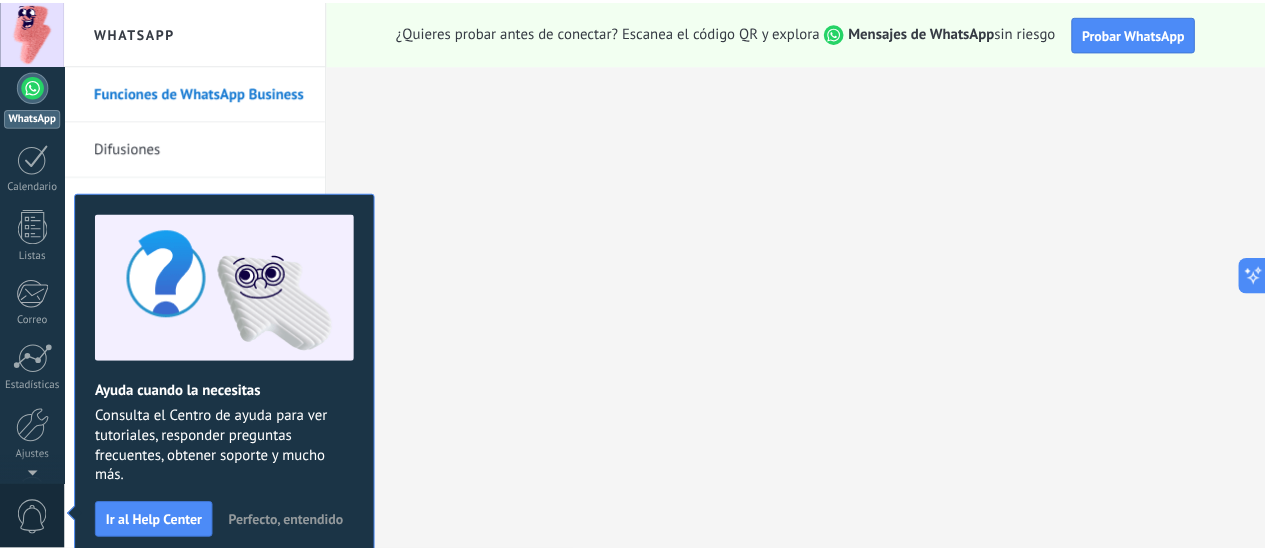 scroll, scrollTop: 279, scrollLeft: 0, axis: vertical 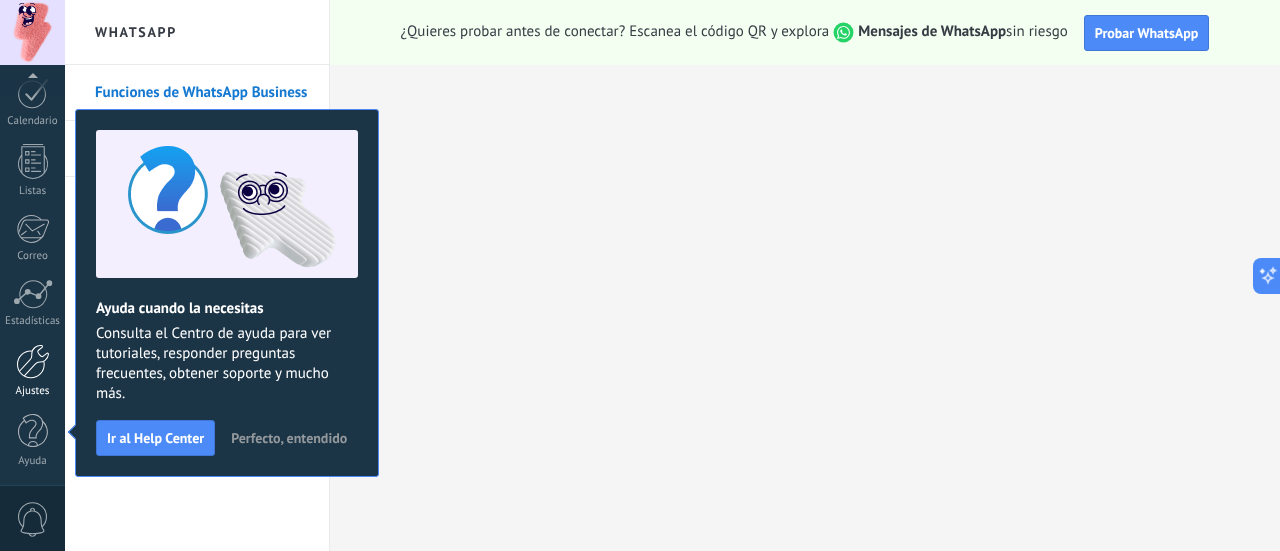 click at bounding box center [33, 361] 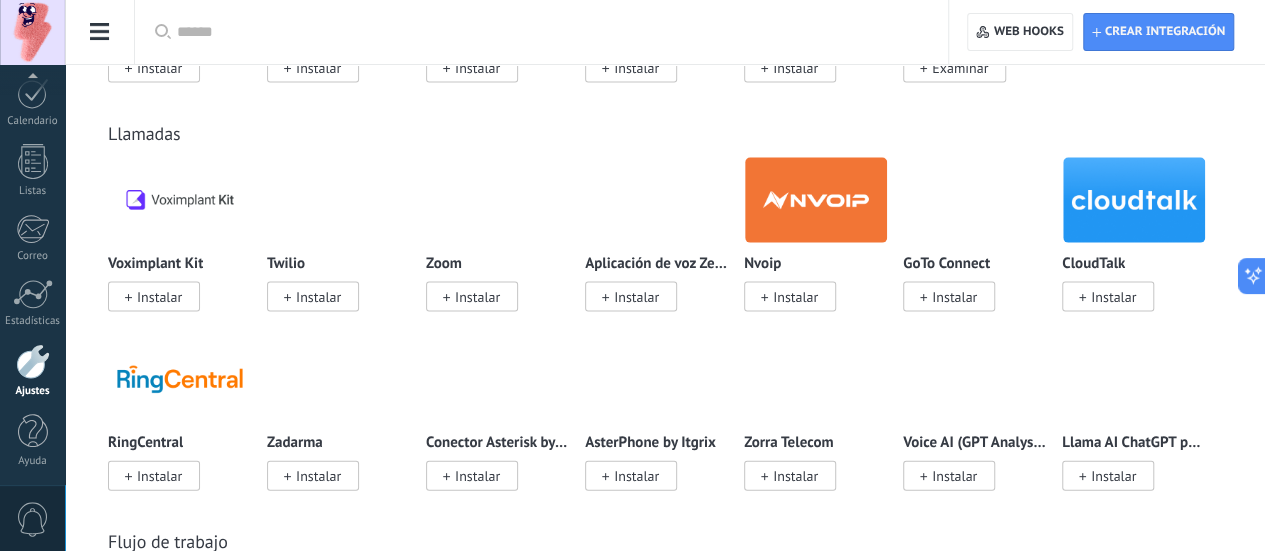 scroll, scrollTop: 1700, scrollLeft: 0, axis: vertical 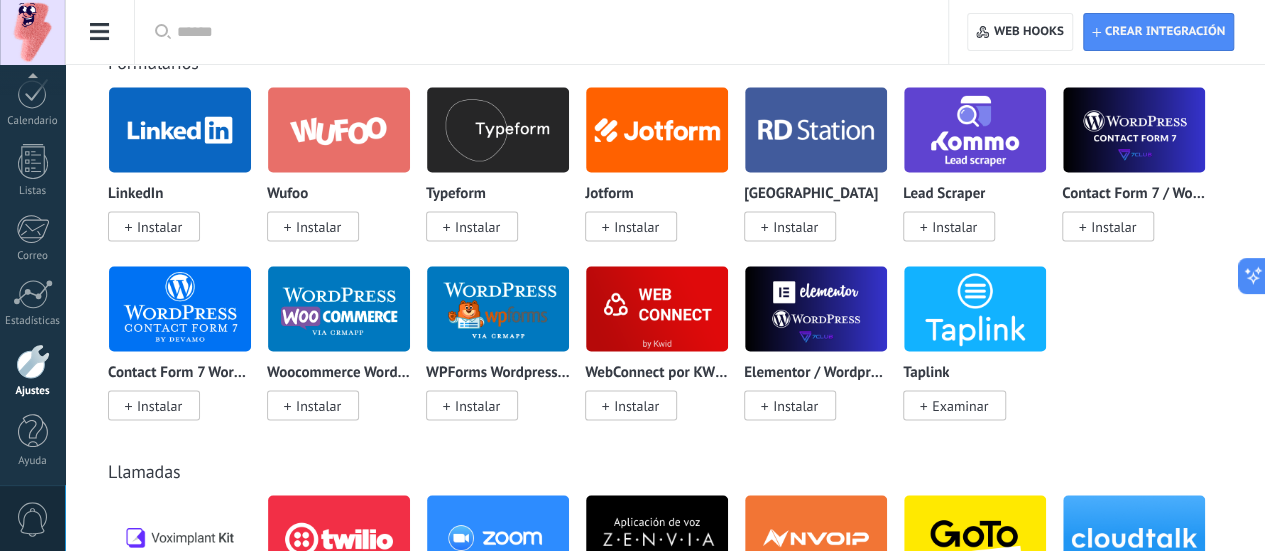 click on "Usuarios" at bounding box center [-116, 261] 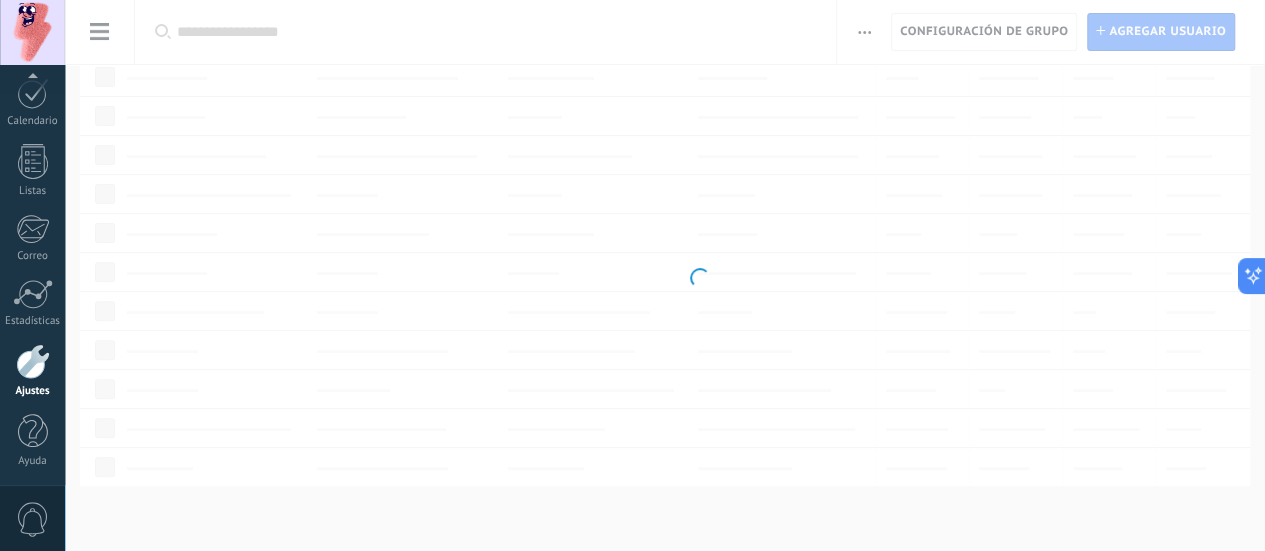 scroll, scrollTop: 0, scrollLeft: 0, axis: both 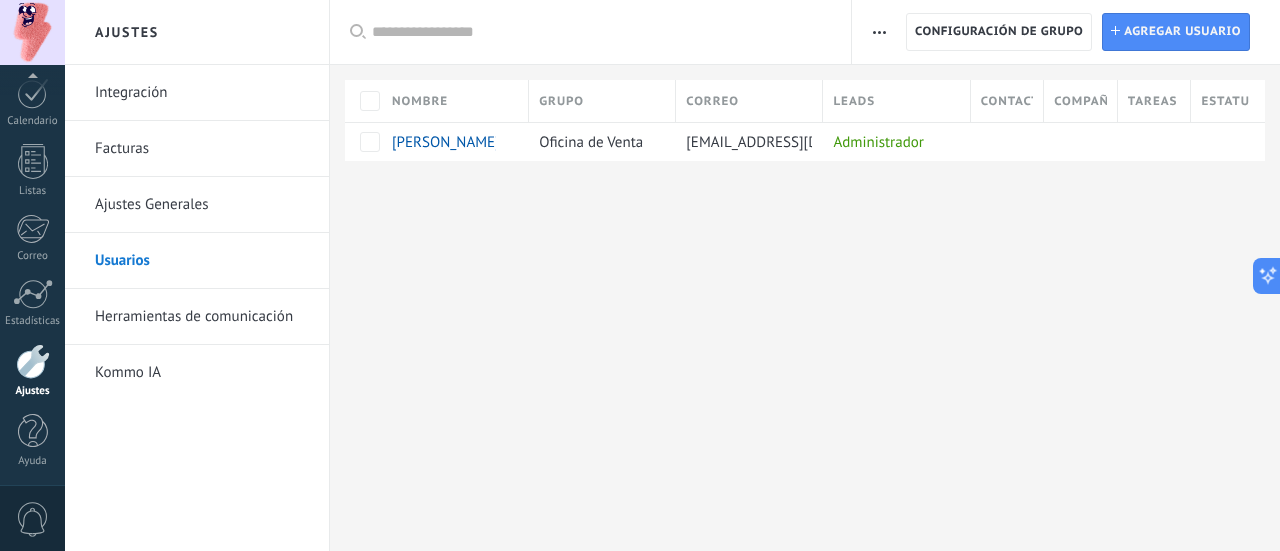 click at bounding box center [879, 32] 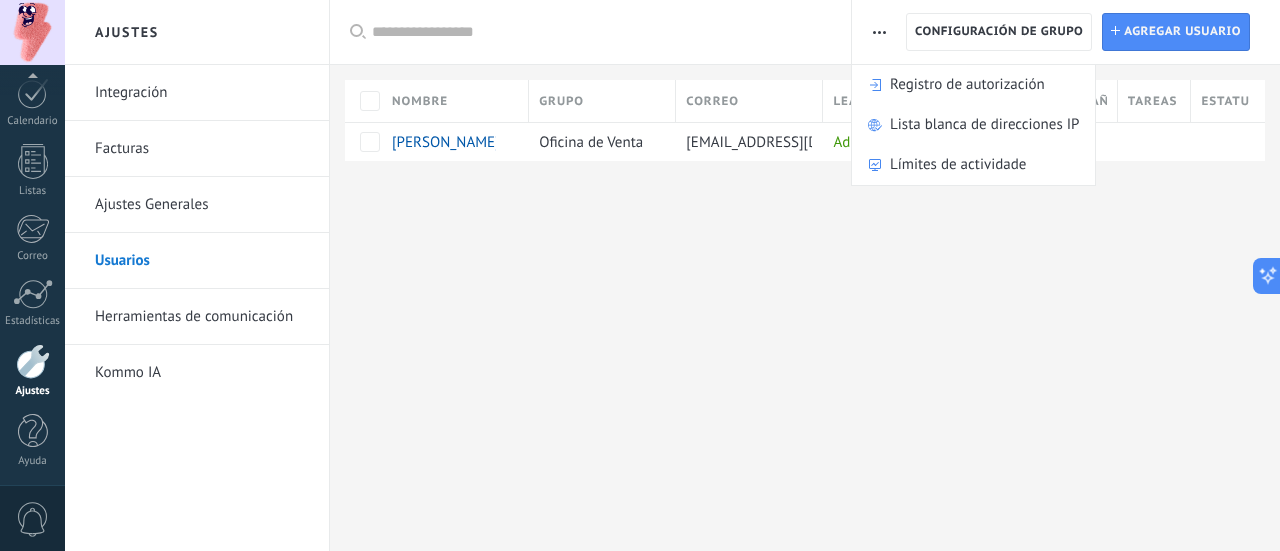 click on "Ajustes Integración Facturas Ajustes Generales Usuarios Herramientas de comunicación Kommo IA Registro de autorización [PERSON_NAME] de direcciones IP Límites de actividade Configuración de grupo Configuración de grupo Instalar Agregar usuario Aplicar Usuarios activos Usuarios inactivos Todo usuarios Administrador Usuarios libres Verificación en 2-pasos Guardar Seleccionar todo Oficina de Venta Usuarios libres Todos los grupos Seleccionar todo Administrador Todos los roles Ninguno Usuarios activos Usuarios inactivos Usuarios activos Seleccionar todo Usuarios con verificación en 2 pasos Usuarios sin verificación en 2 pasos Todos los tipos de verificación Aplicar Restablecer Nombre Grupo Correo Leads Contactos Compañías Tareas Estatus           [PERSON_NAME] Oficina de Venta [EMAIL_ADDRESS][DOMAIN_NAME] Administrador Lamentablemente, no hay elementos con estos parámetros.  Mostrar todos" at bounding box center (672, 275) 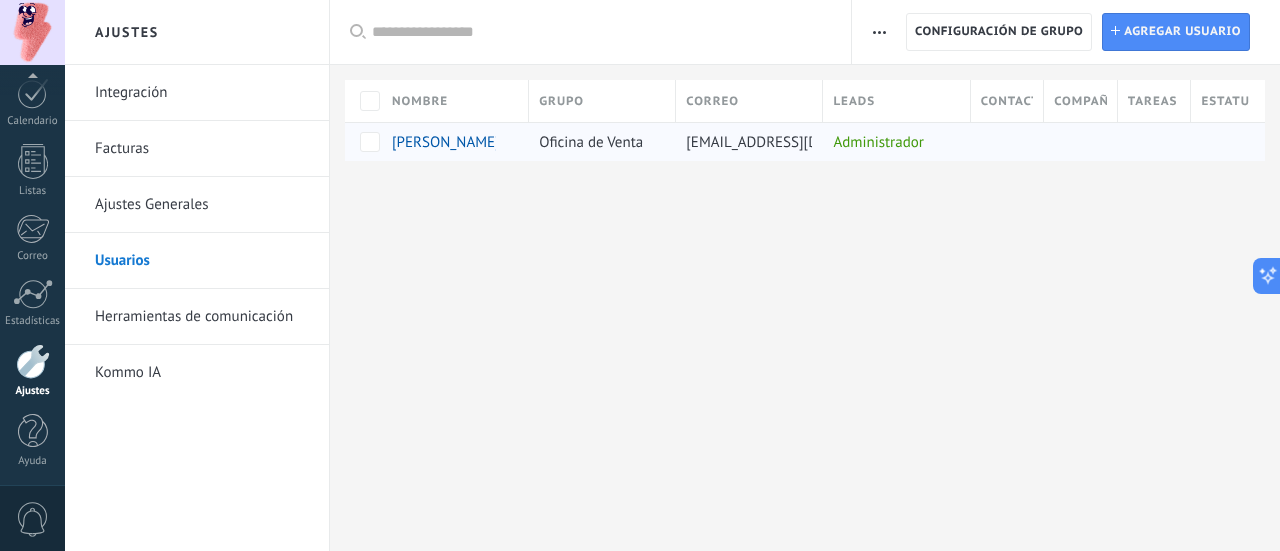click on "[EMAIL_ADDRESS][DOMAIN_NAME]" at bounding box center (799, 142) 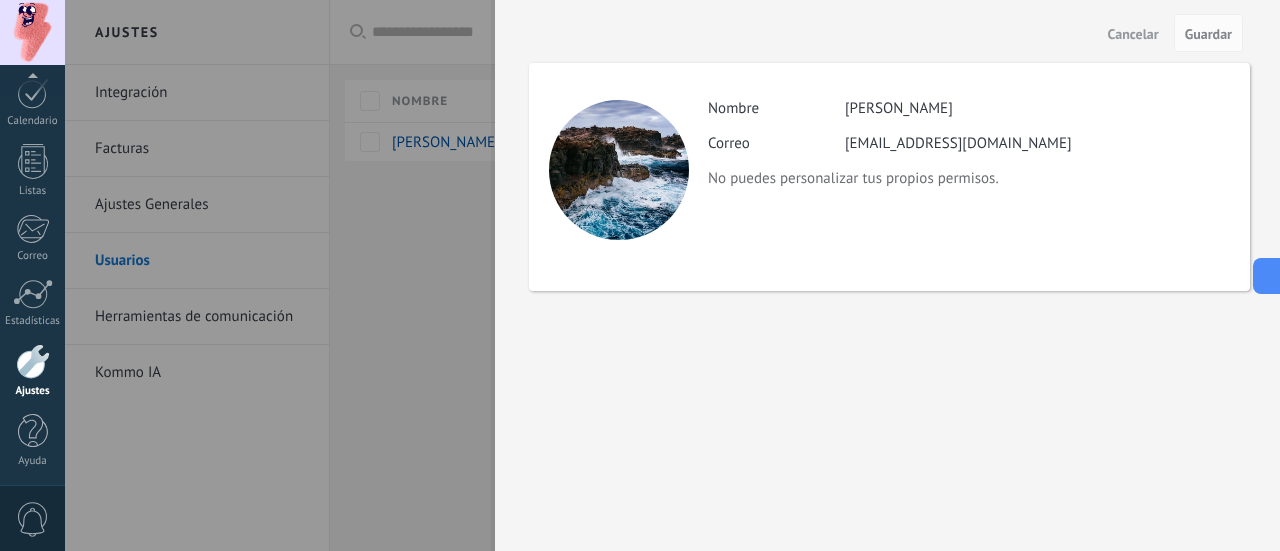 click on "No puedes personalizar tus propios permisos." at bounding box center [968, 178] 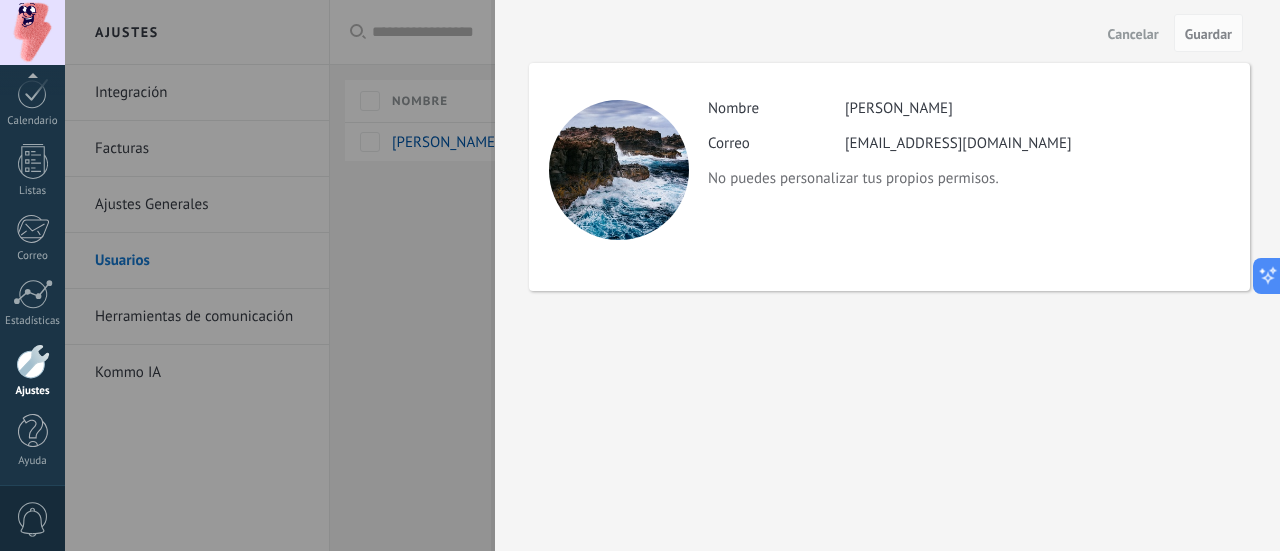 click on "Cancelar" at bounding box center [1133, 34] 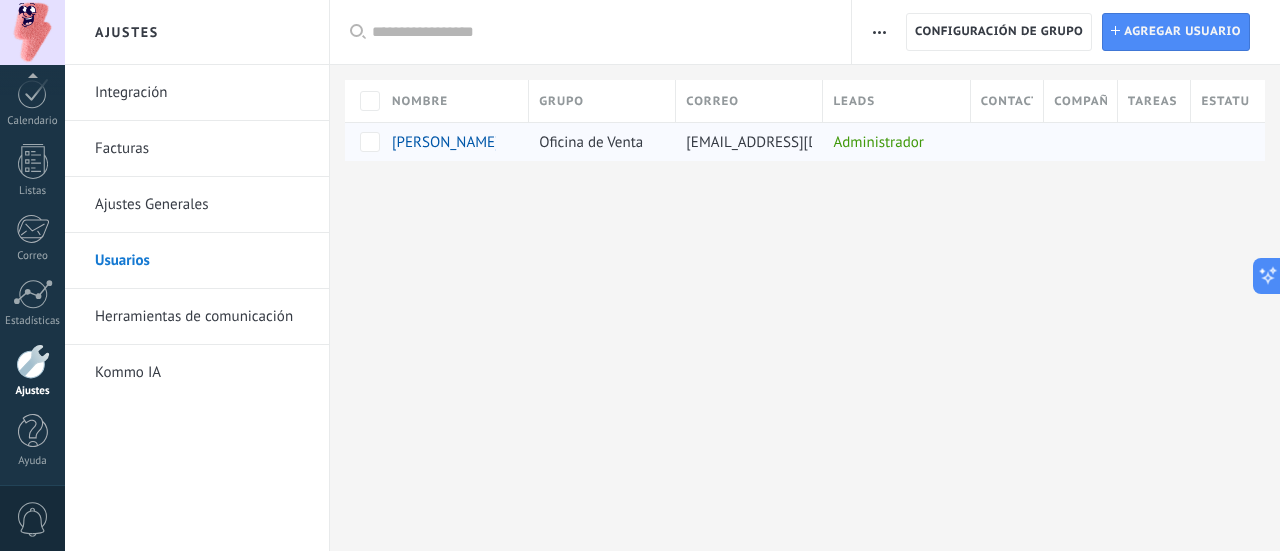 click on "[PERSON_NAME]" at bounding box center (446, 142) 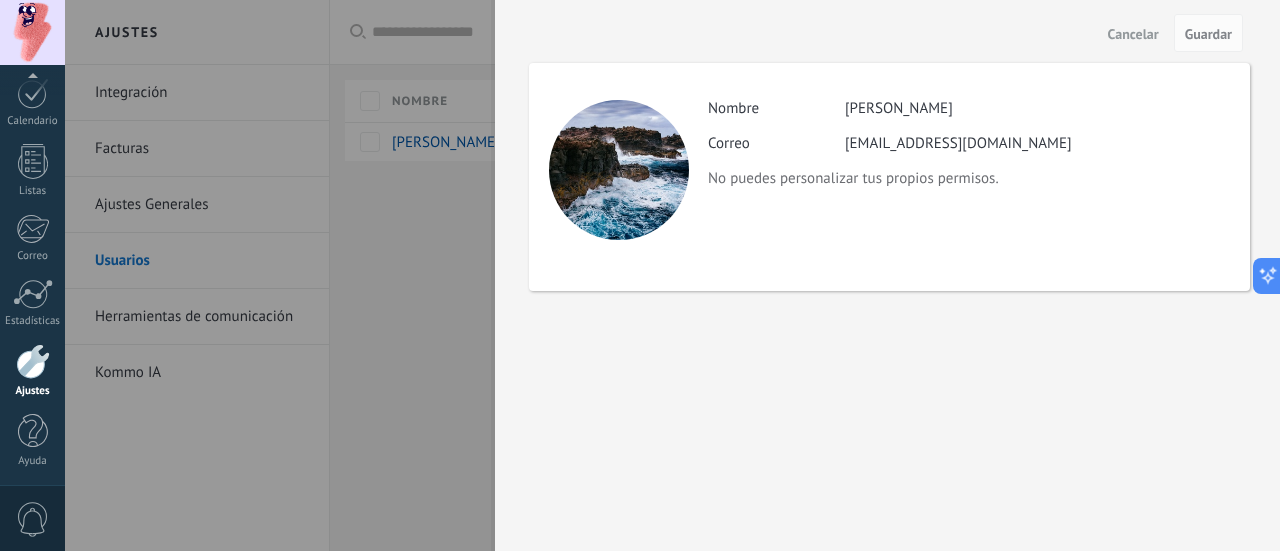 click on "Cancelar" at bounding box center [1133, 34] 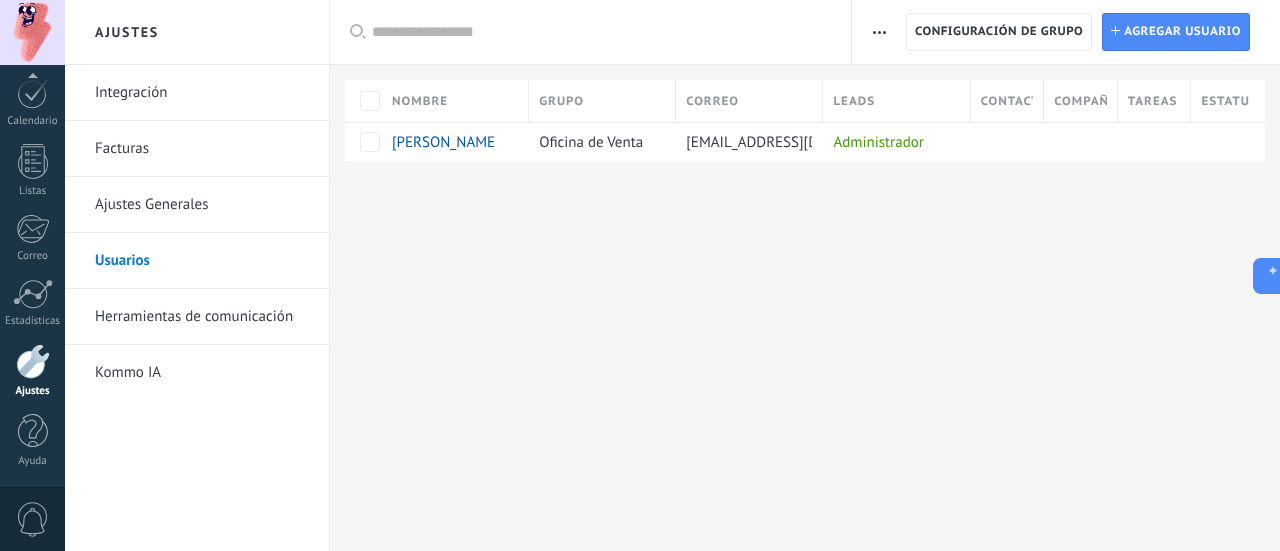 click on "Ajustes Generales" at bounding box center (202, 205) 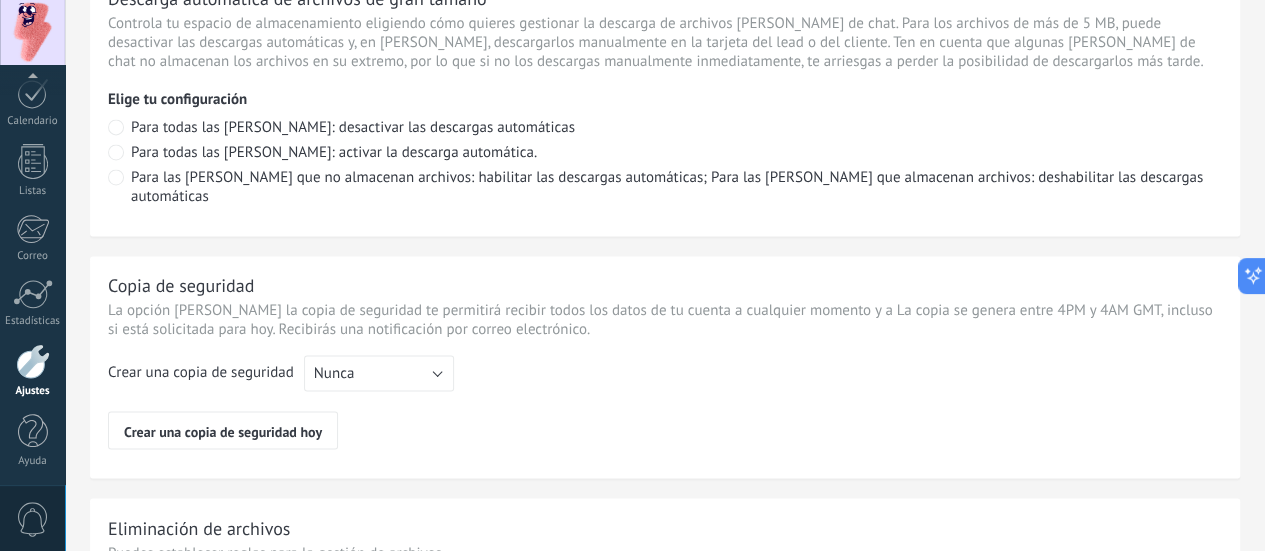 scroll, scrollTop: 1690, scrollLeft: 0, axis: vertical 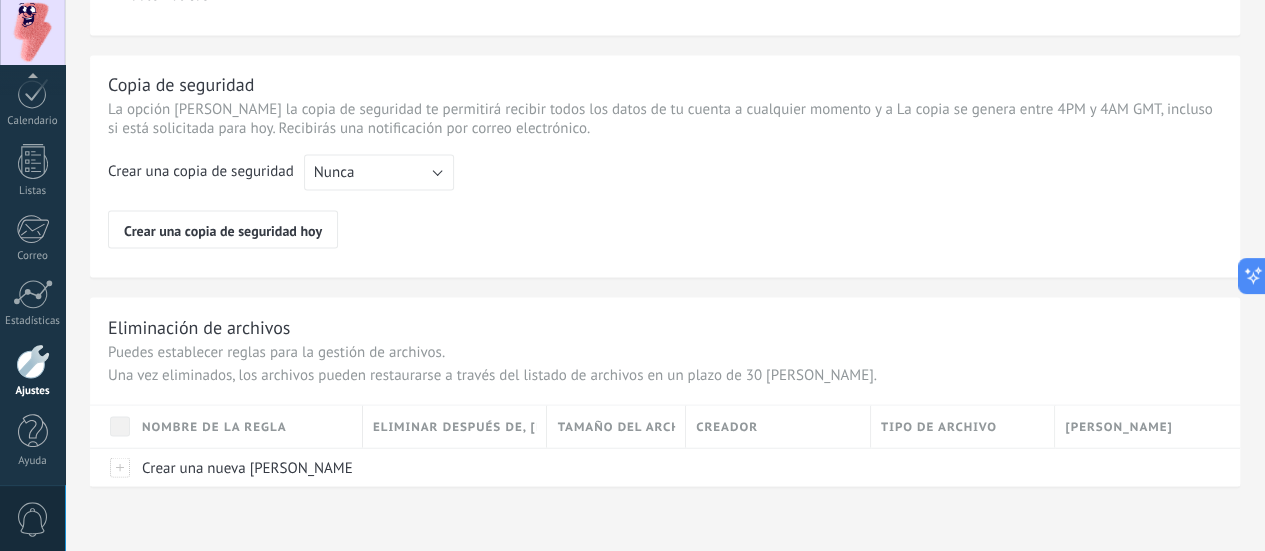 click on "Integración" at bounding box center (-116, 93) 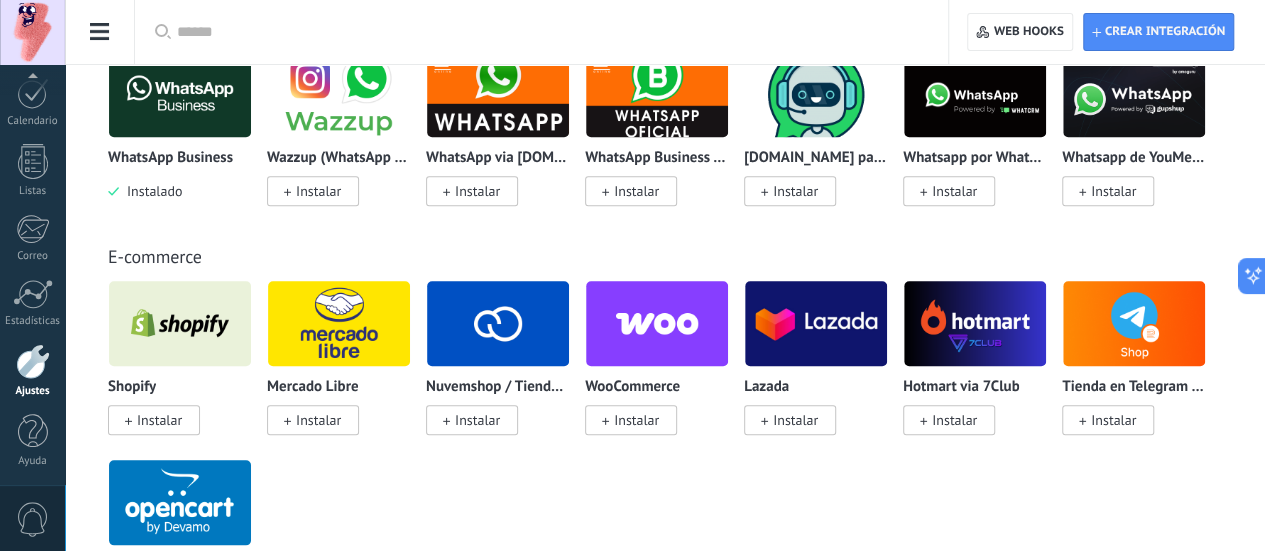 scroll, scrollTop: 900, scrollLeft: 0, axis: vertical 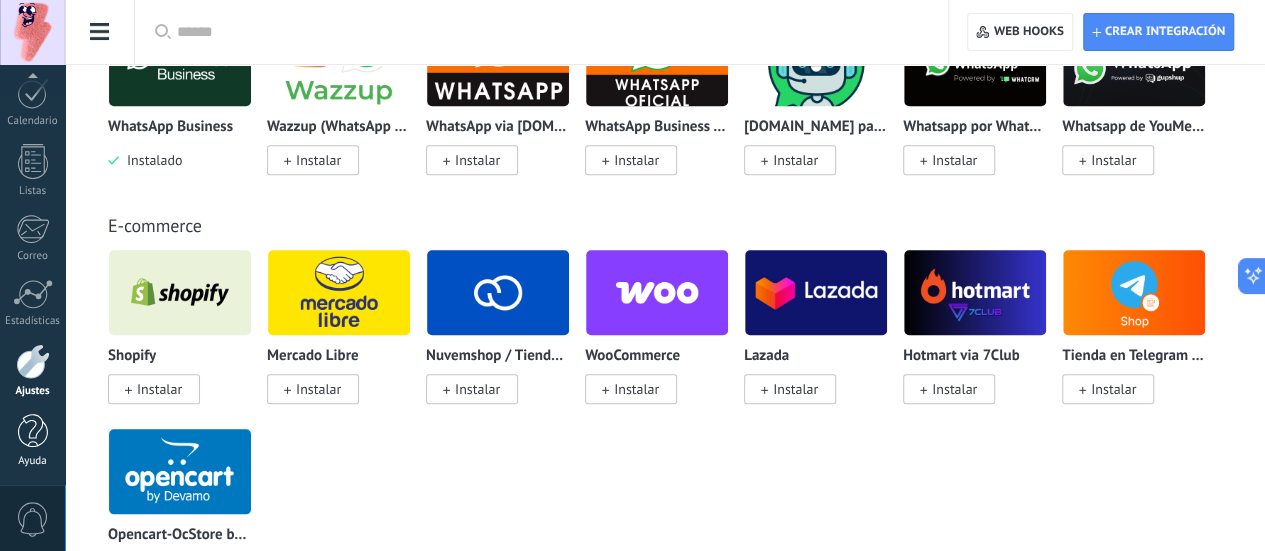 click at bounding box center (33, 431) 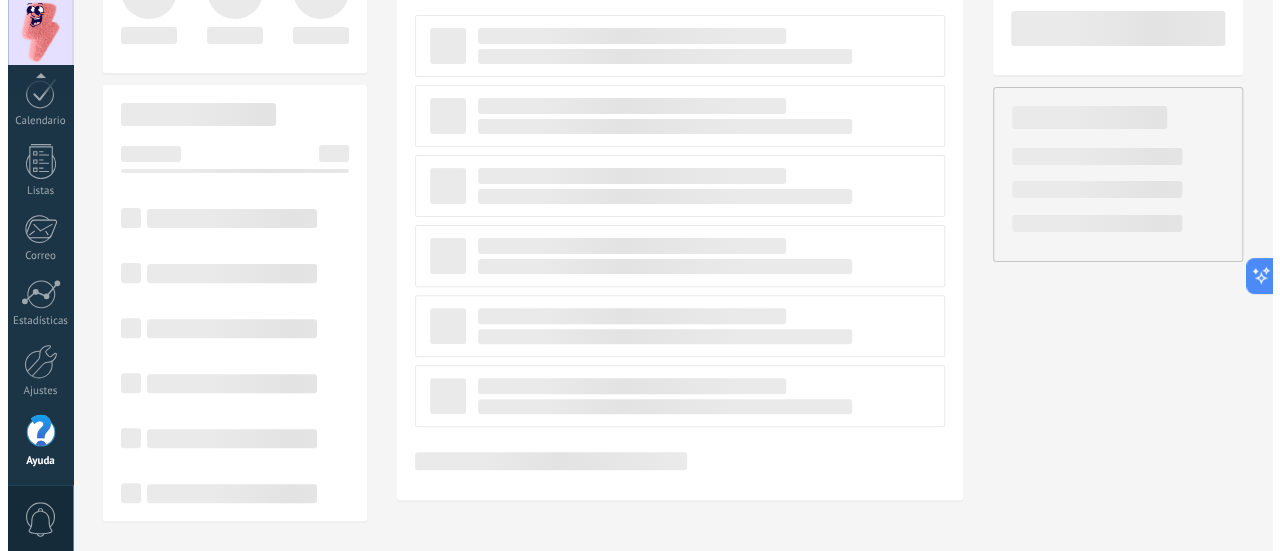 scroll, scrollTop: 0, scrollLeft: 0, axis: both 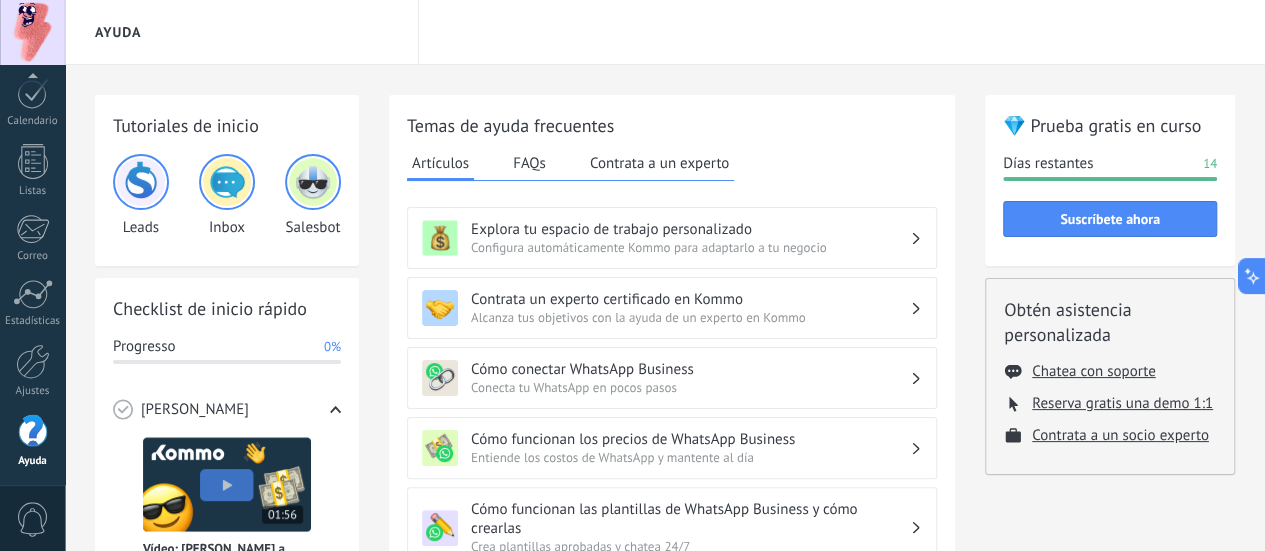 click on "0" at bounding box center [33, 519] 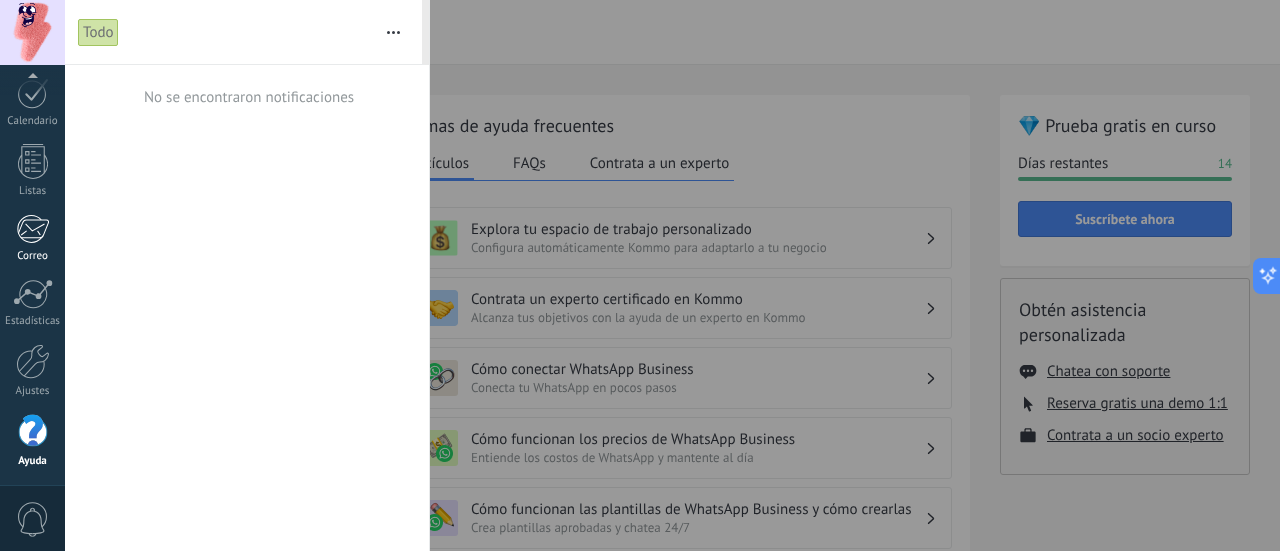click on "Correo" at bounding box center (33, 256) 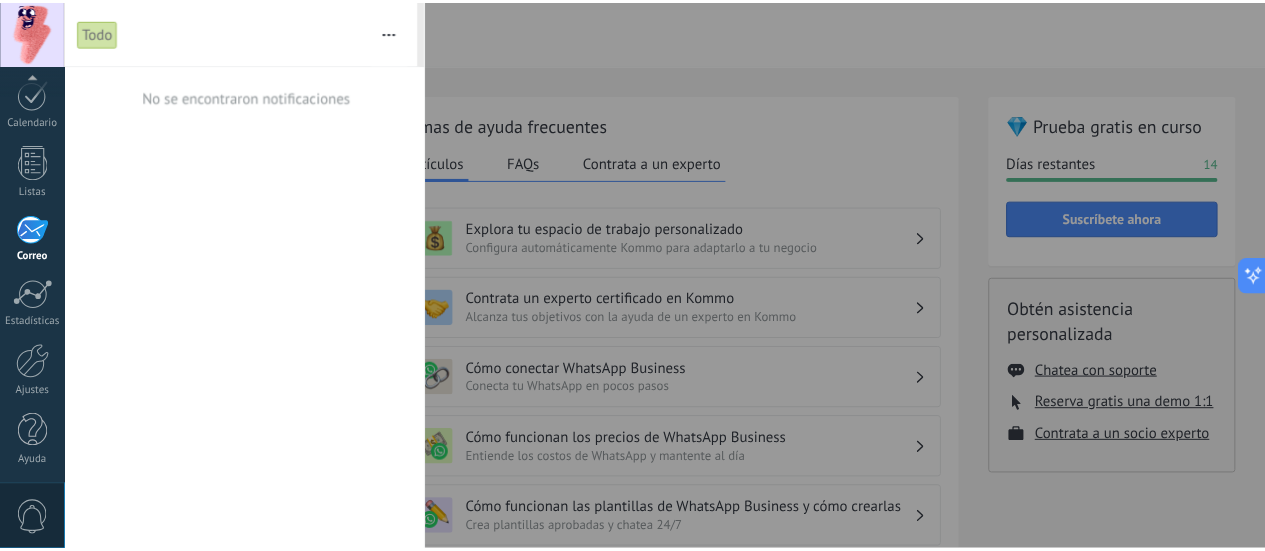 scroll, scrollTop: 265, scrollLeft: 0, axis: vertical 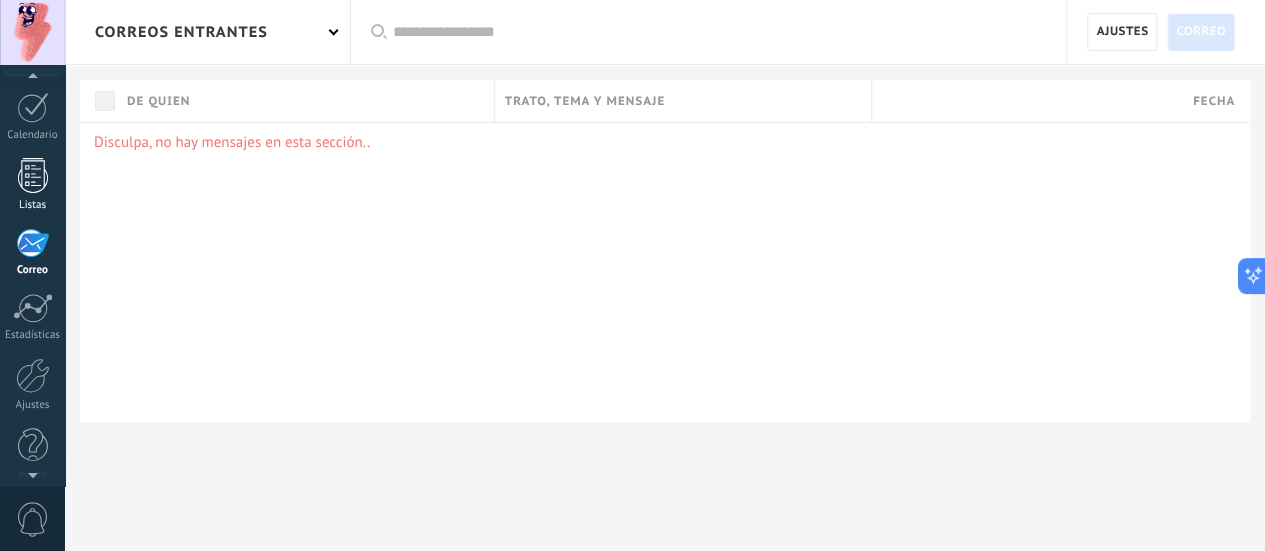 click at bounding box center (33, 175) 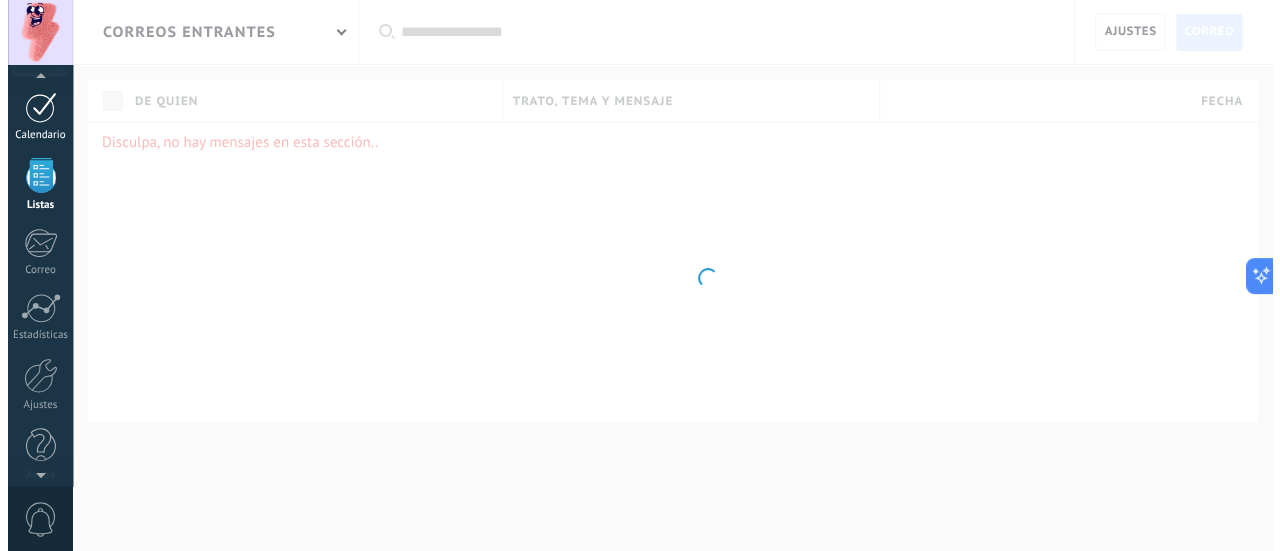 scroll, scrollTop: 195, scrollLeft: 0, axis: vertical 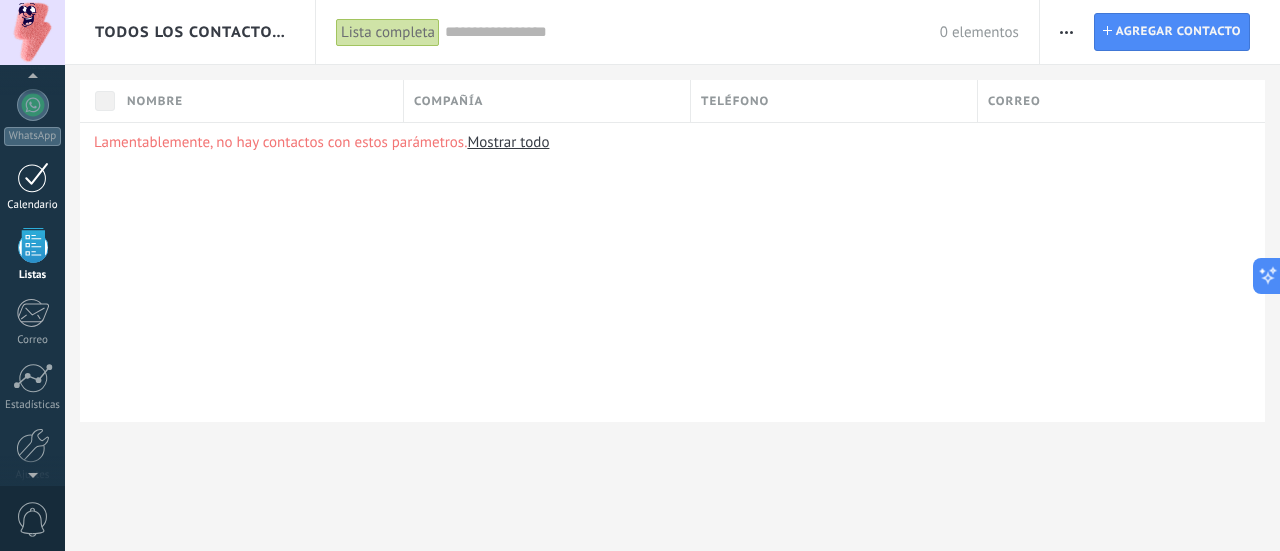 click at bounding box center [33, 177] 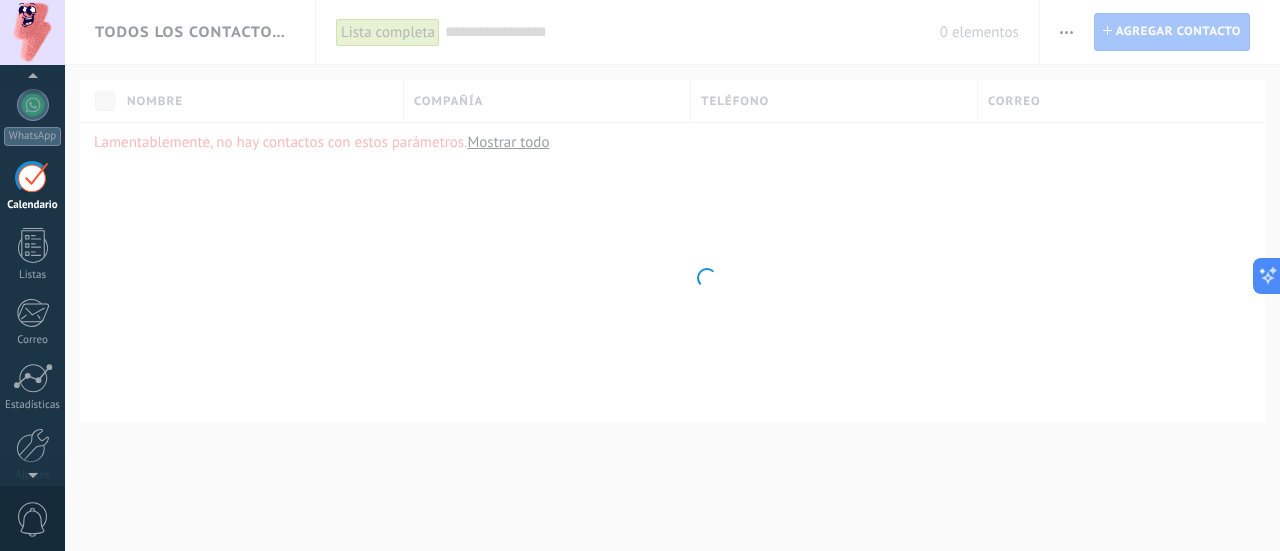 scroll, scrollTop: 129, scrollLeft: 0, axis: vertical 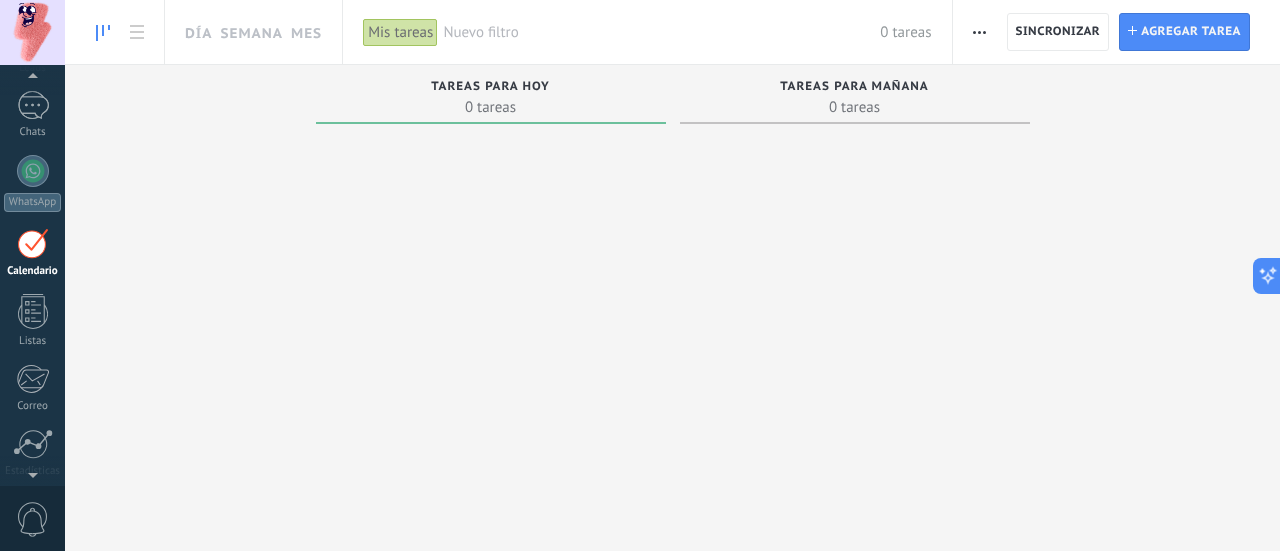 click at bounding box center [33, 171] 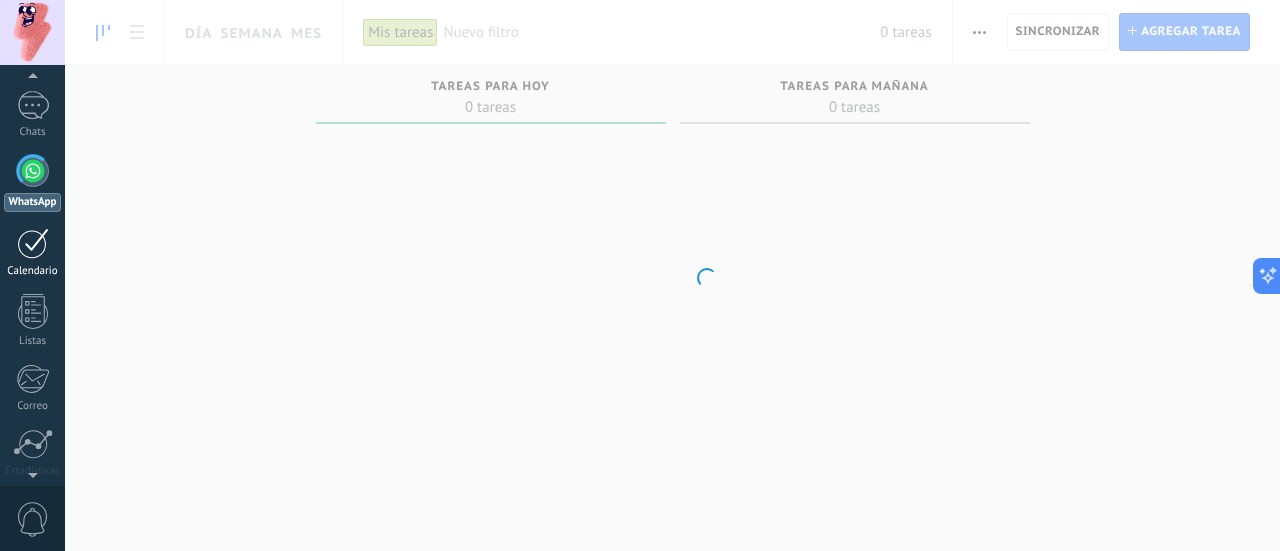 scroll, scrollTop: 57, scrollLeft: 0, axis: vertical 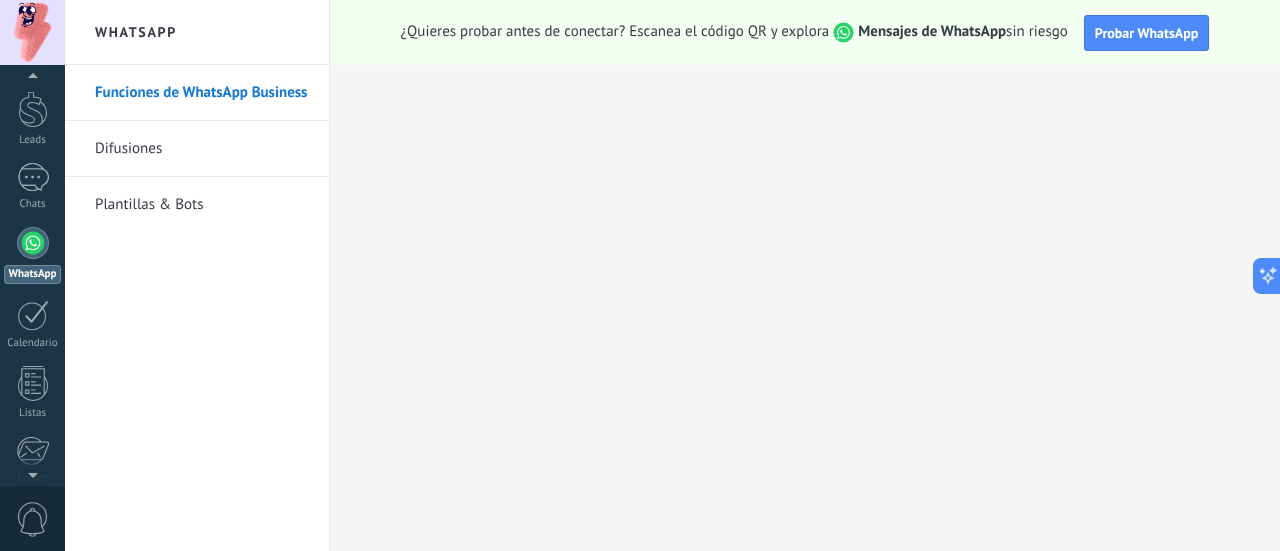 click on "¿Quieres probar antes de conectar? Escanea el código QR y explora Mensajes de WhatsApp  sin riesgo Probar WhatsApp" at bounding box center (805, 32) 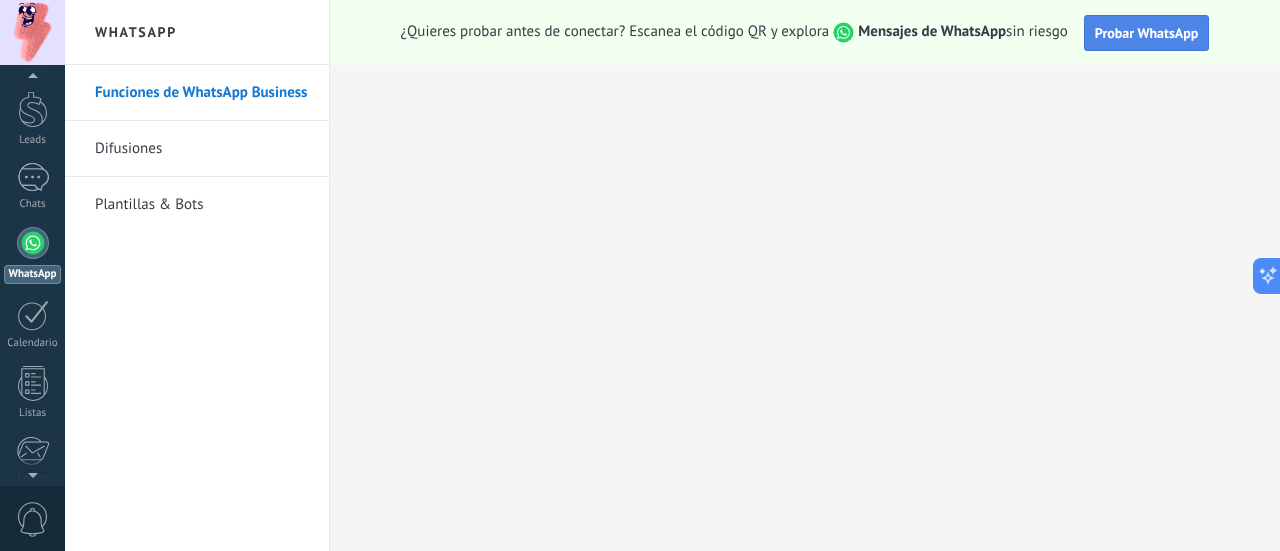 click on "Probar WhatsApp" at bounding box center (1147, 33) 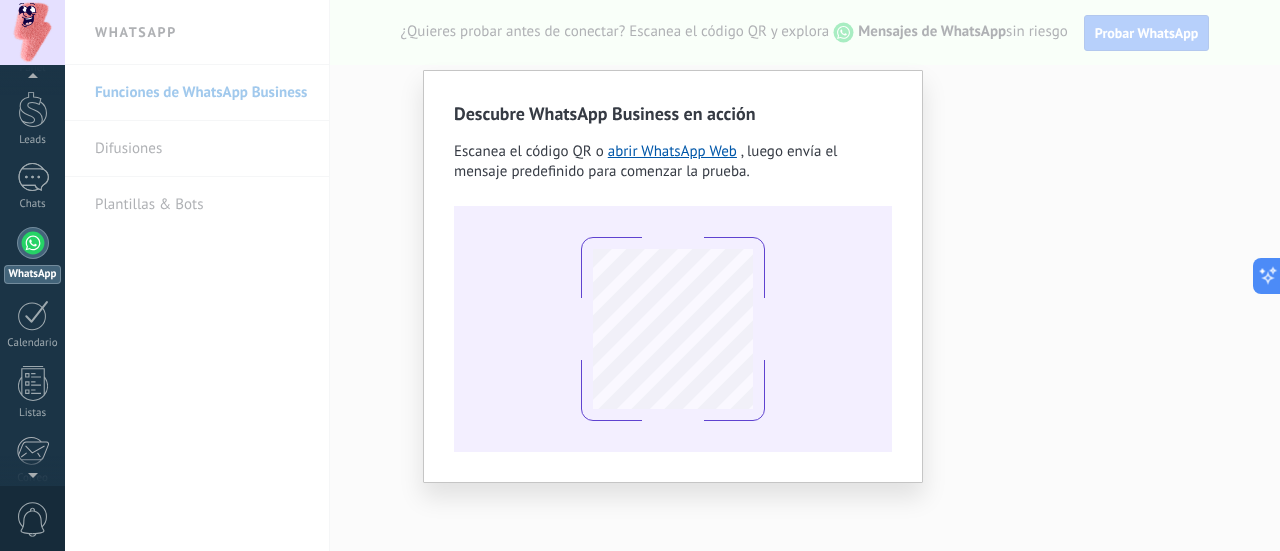 click on "Descubre WhatsApp Business en acción Escanea el código QR o   abrir WhatsApp Web   , luego envía el mensaje predefinido para comenzar la prueba." at bounding box center (672, 275) 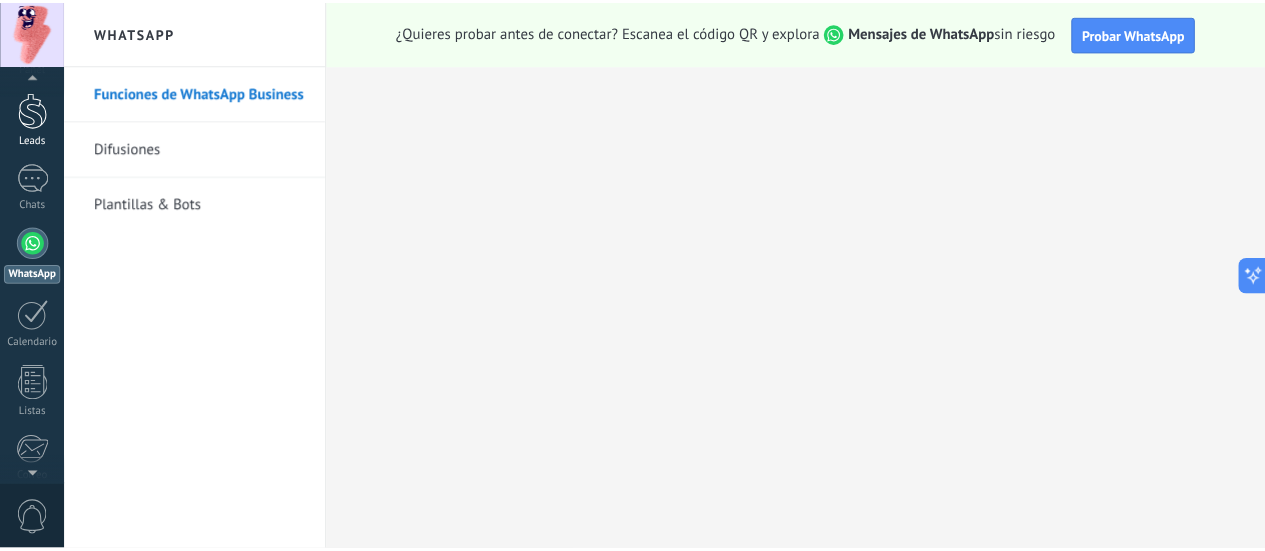scroll, scrollTop: 0, scrollLeft: 0, axis: both 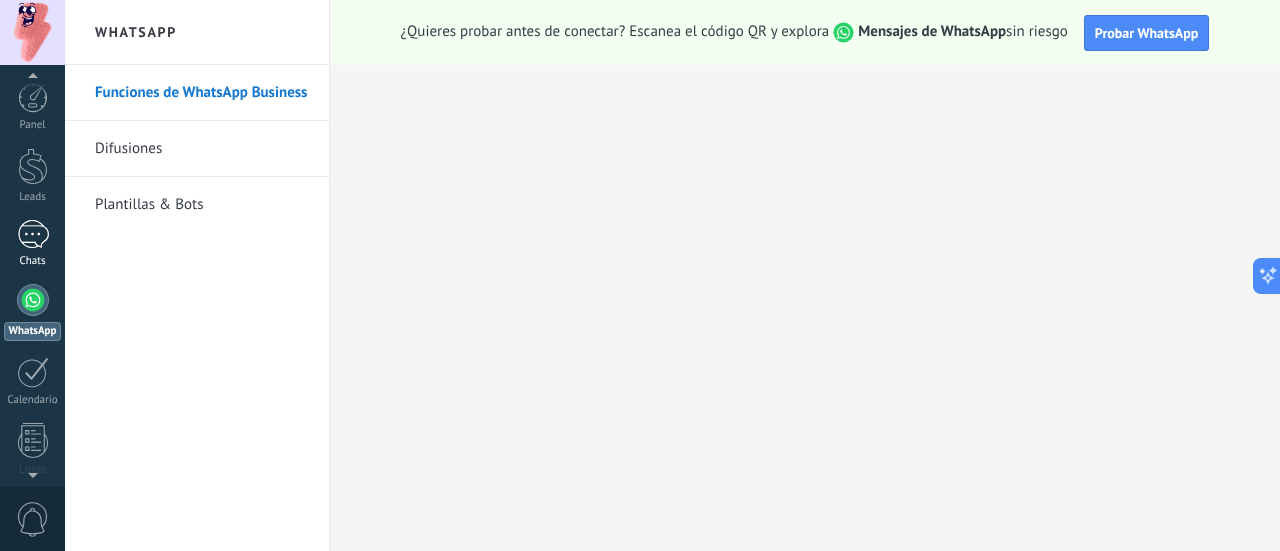 click on "Chats" at bounding box center (32, 244) 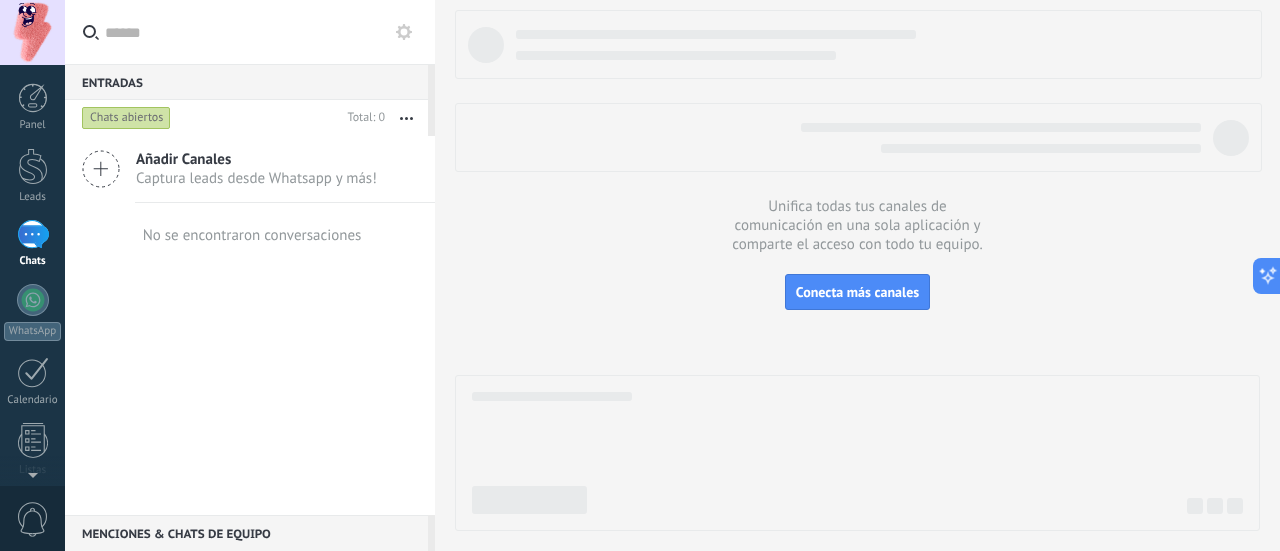 click on "Captura leads desde Whatsapp y más!" at bounding box center (256, 178) 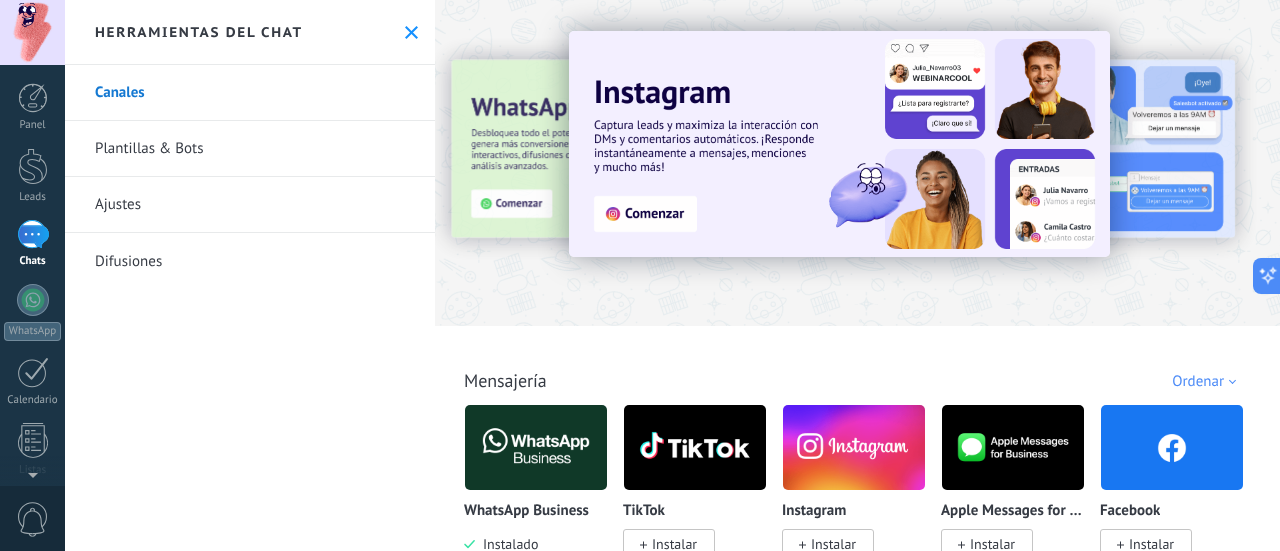 click 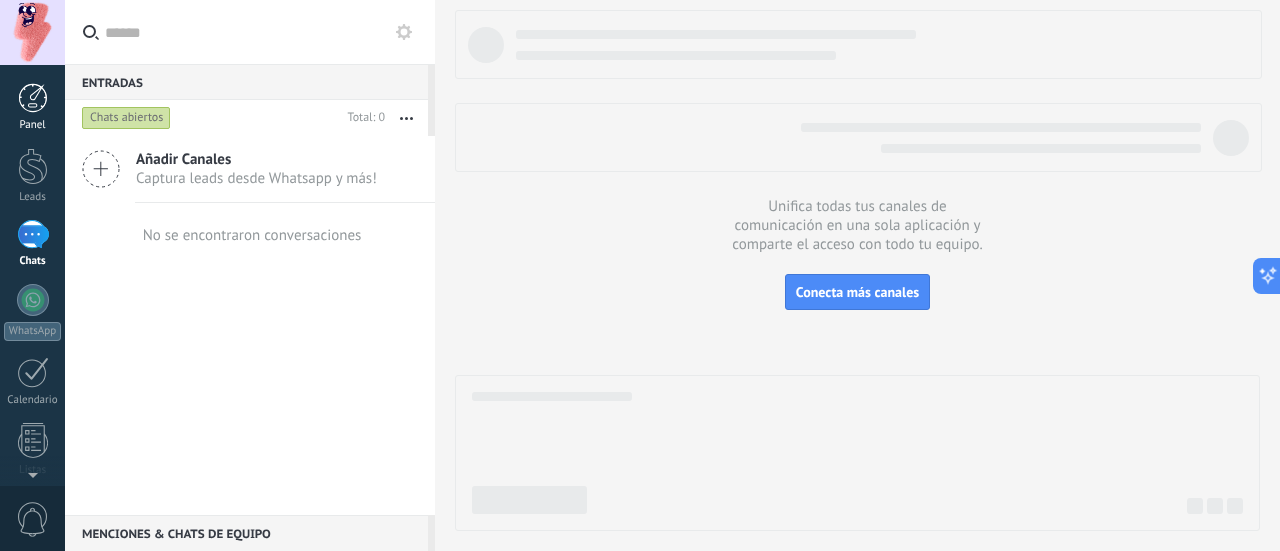 click on "Panel" at bounding box center [32, 107] 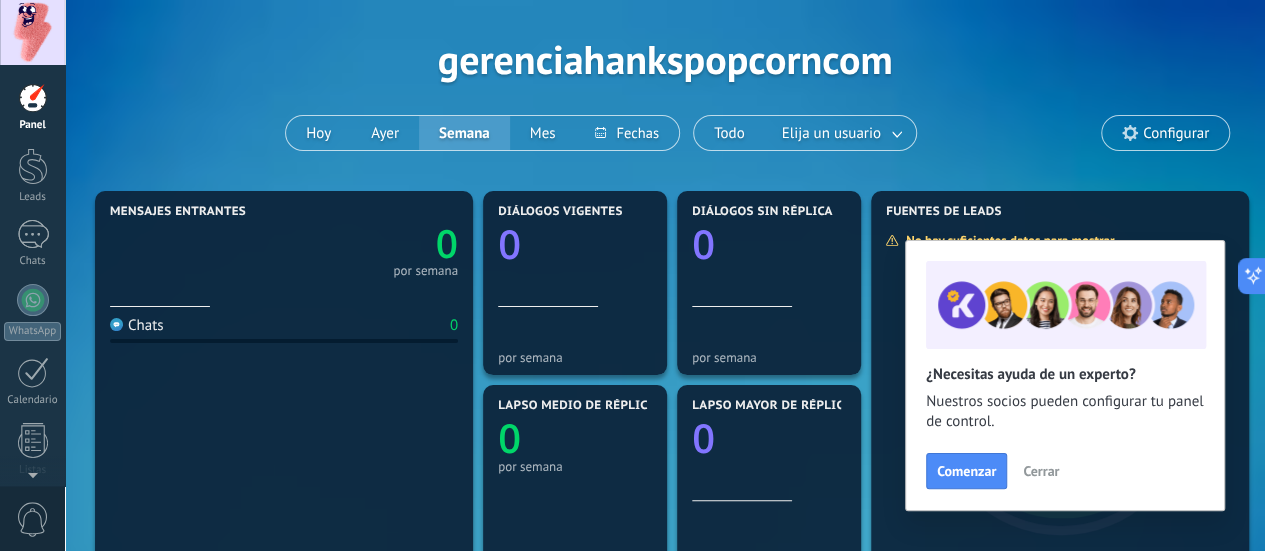 scroll, scrollTop: 100, scrollLeft: 0, axis: vertical 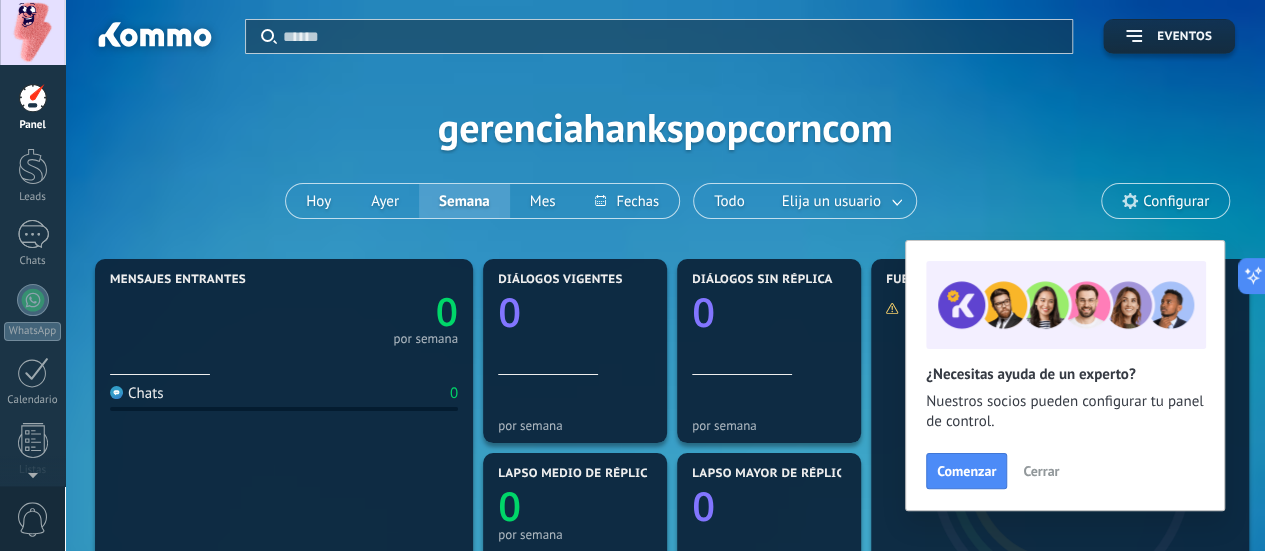 click on "Cerrar" at bounding box center (1041, 471) 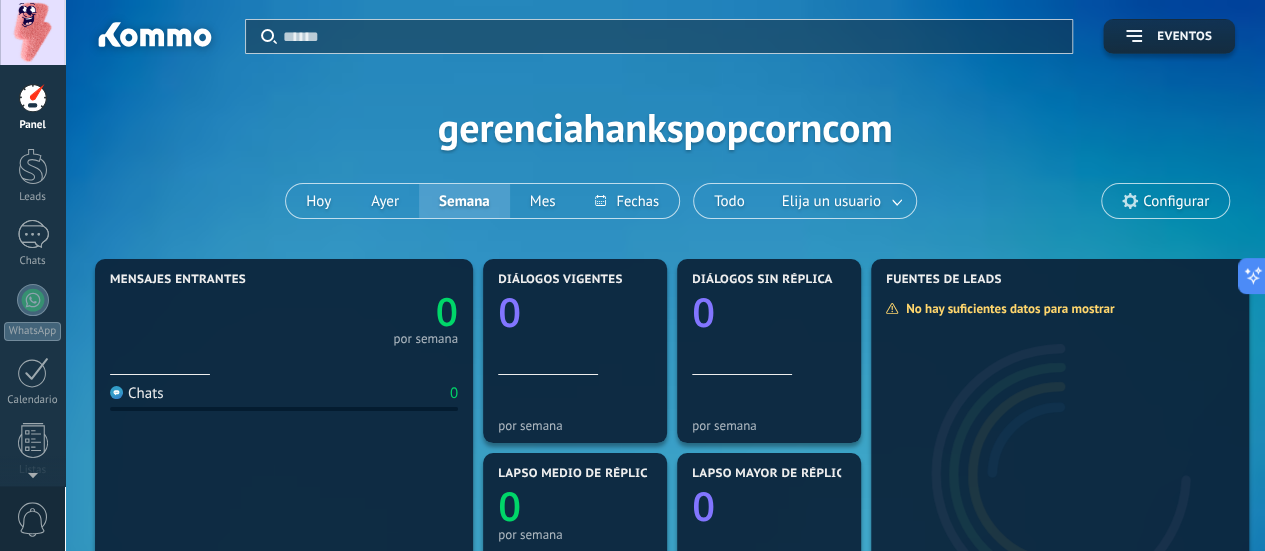 click 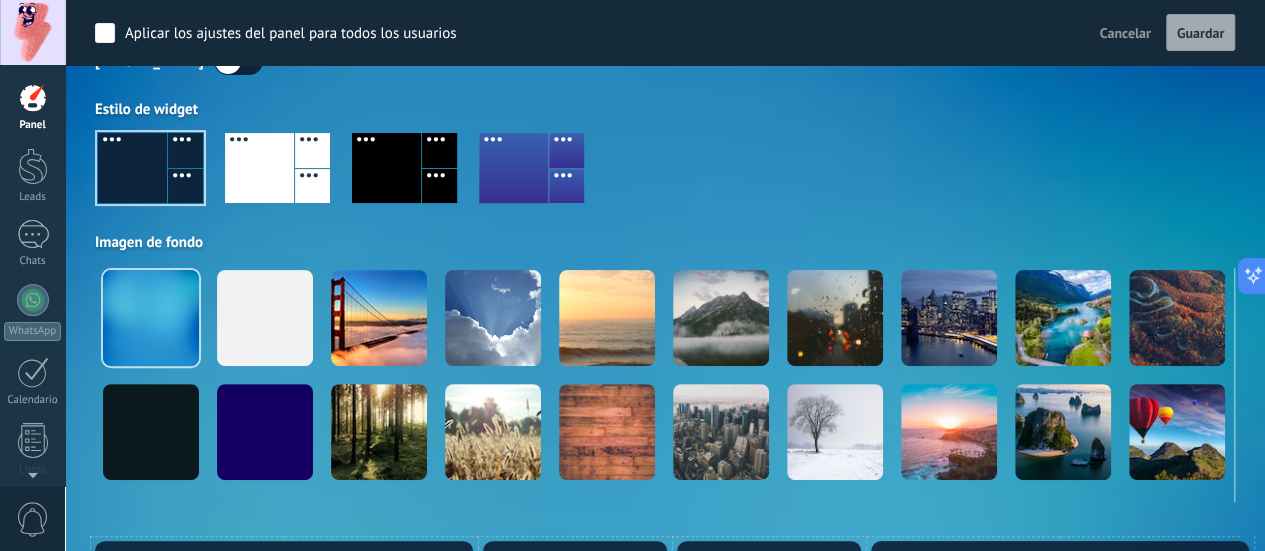 scroll, scrollTop: 0, scrollLeft: 0, axis: both 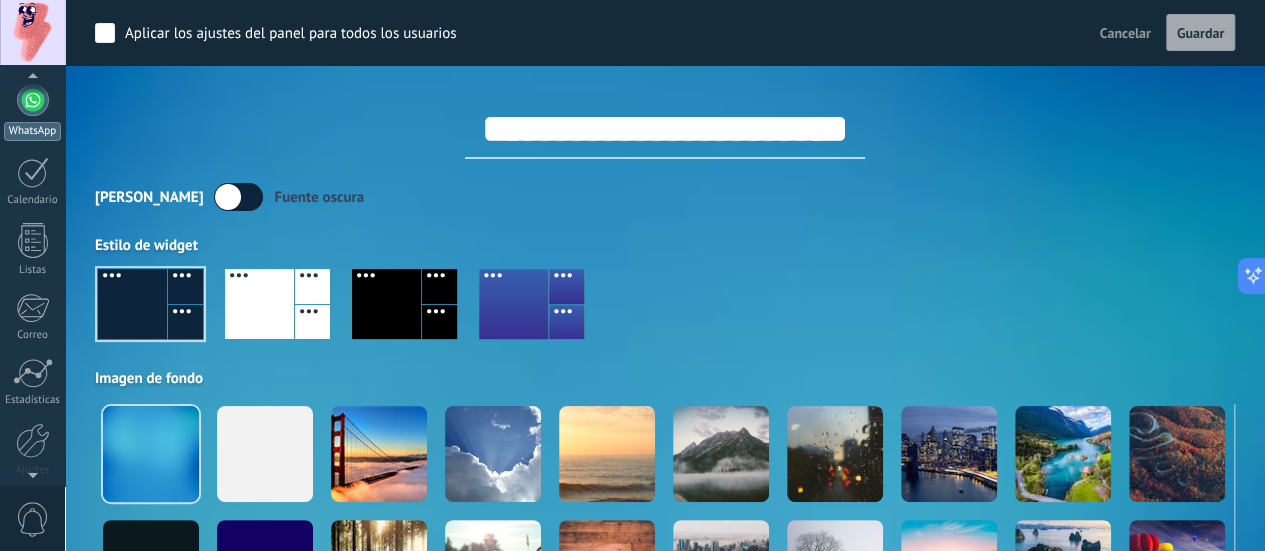 click on "WhatsApp" at bounding box center [32, 112] 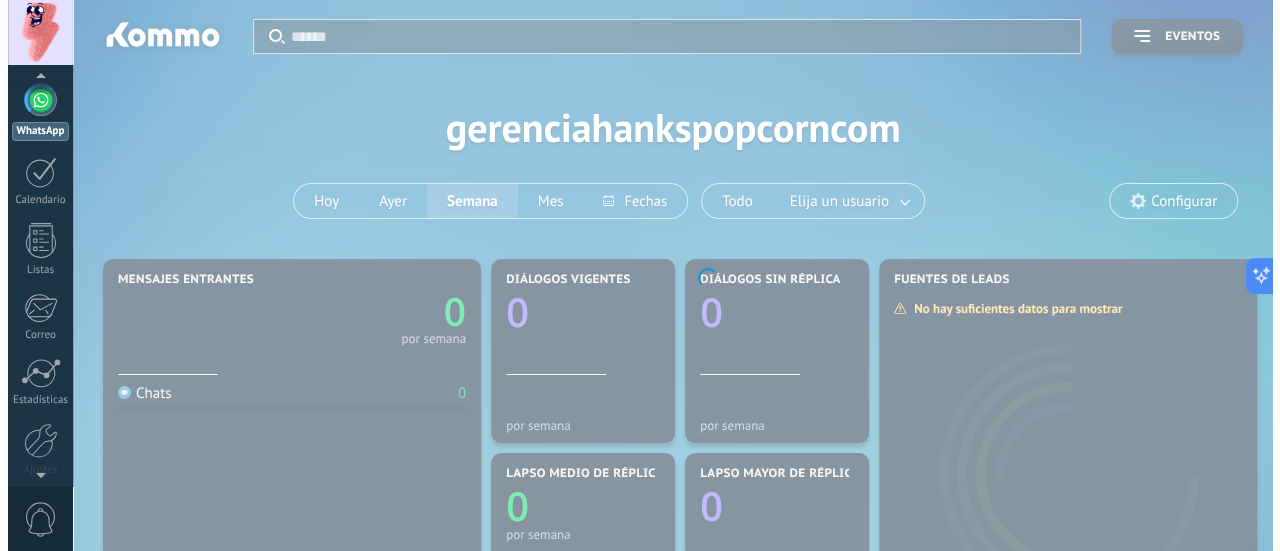 scroll, scrollTop: 57, scrollLeft: 0, axis: vertical 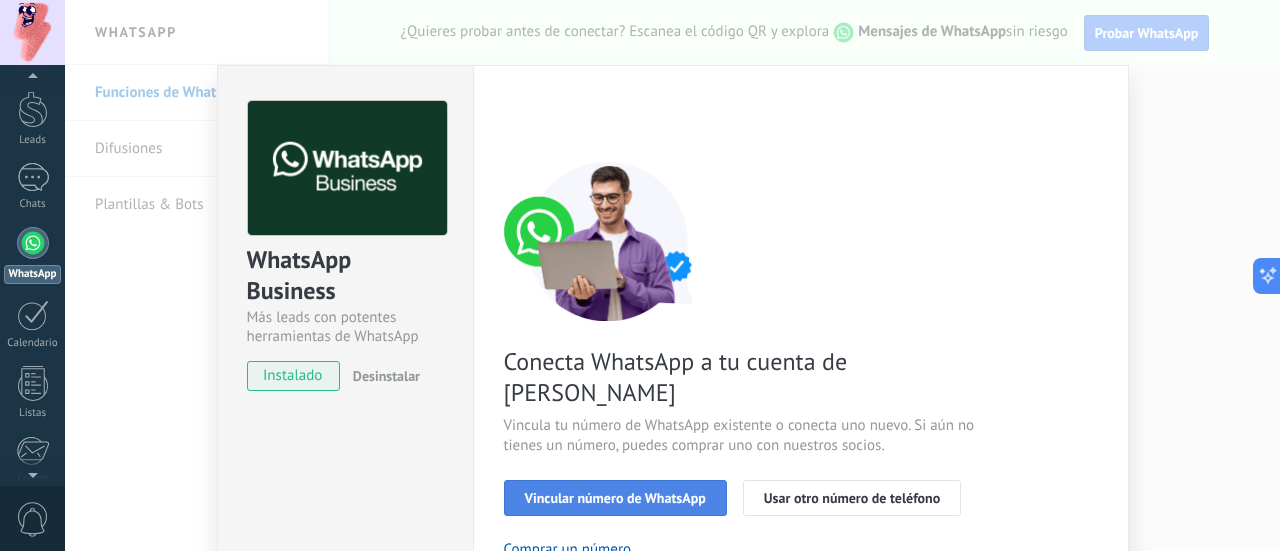 click on "Vincular número de WhatsApp" at bounding box center [615, 498] 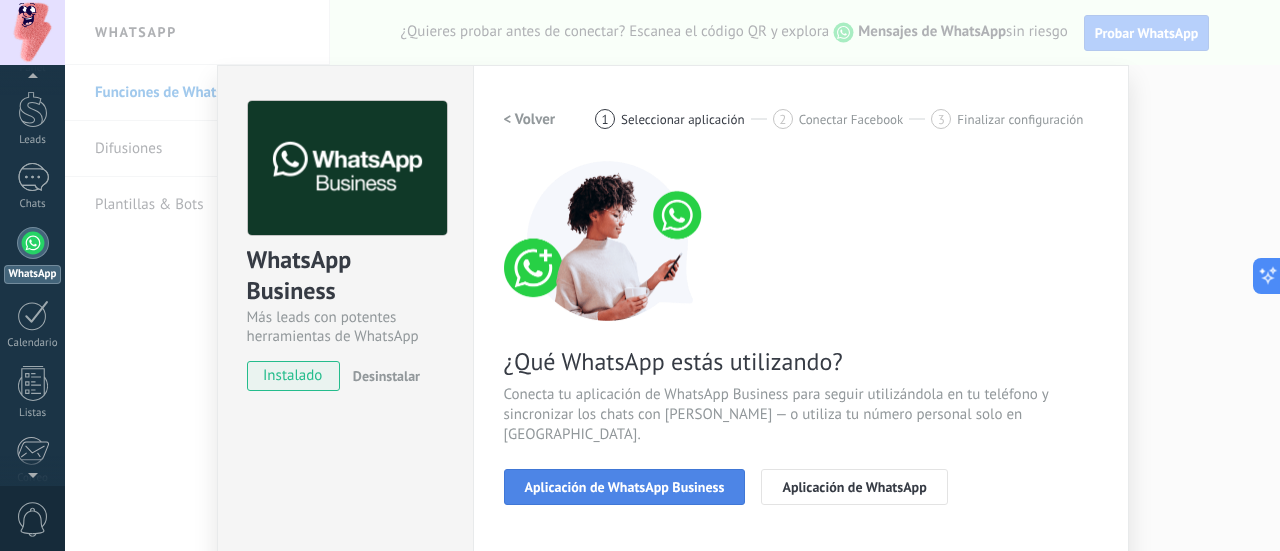 click on "Aplicación de WhatsApp Business" at bounding box center [625, 487] 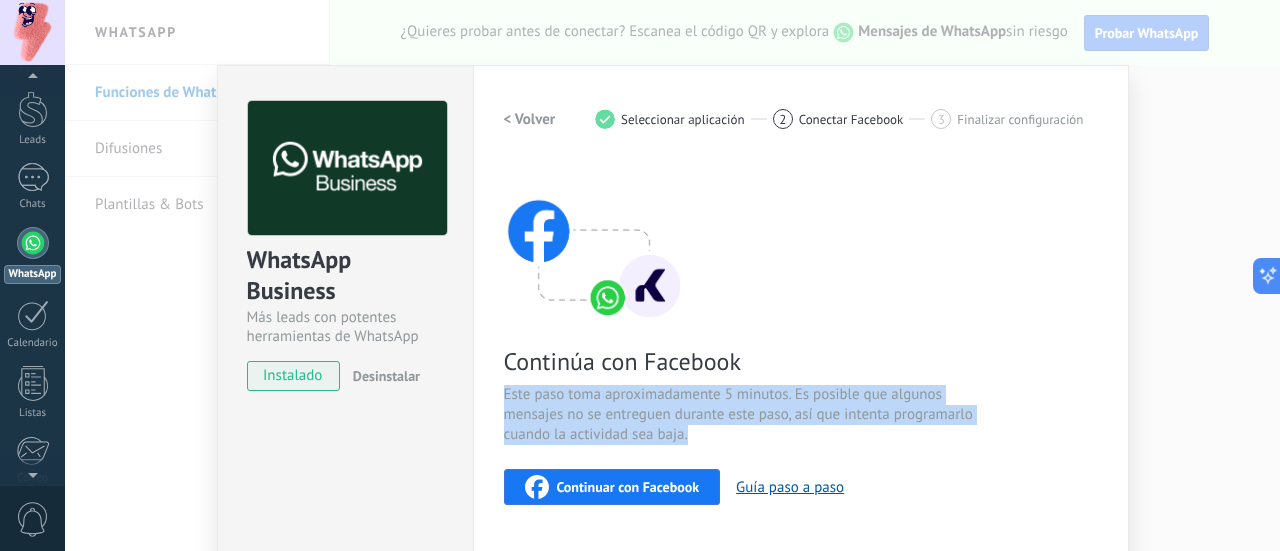 drag, startPoint x: 502, startPoint y: 401, endPoint x: 683, endPoint y: 431, distance: 183.46935 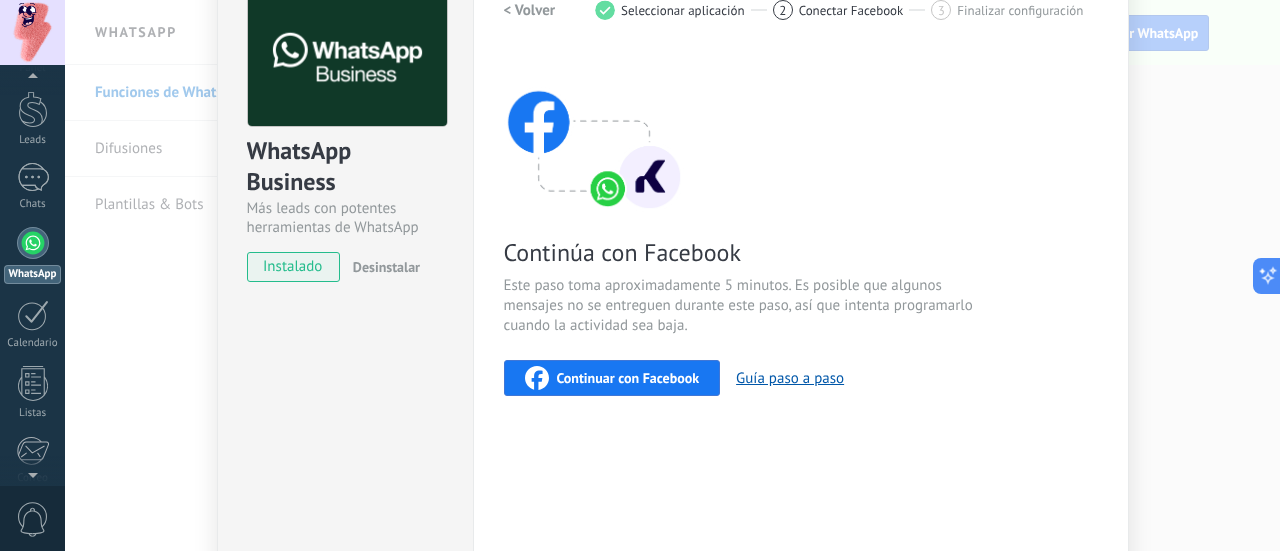scroll, scrollTop: 78, scrollLeft: 0, axis: vertical 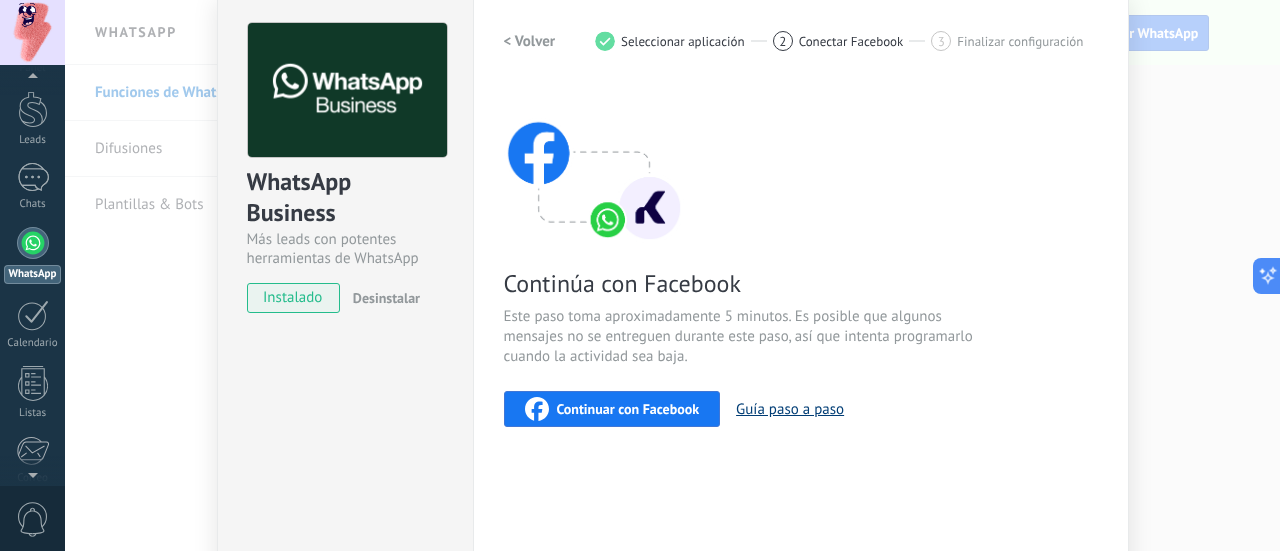 click on "Guía paso a paso" at bounding box center [790, 409] 